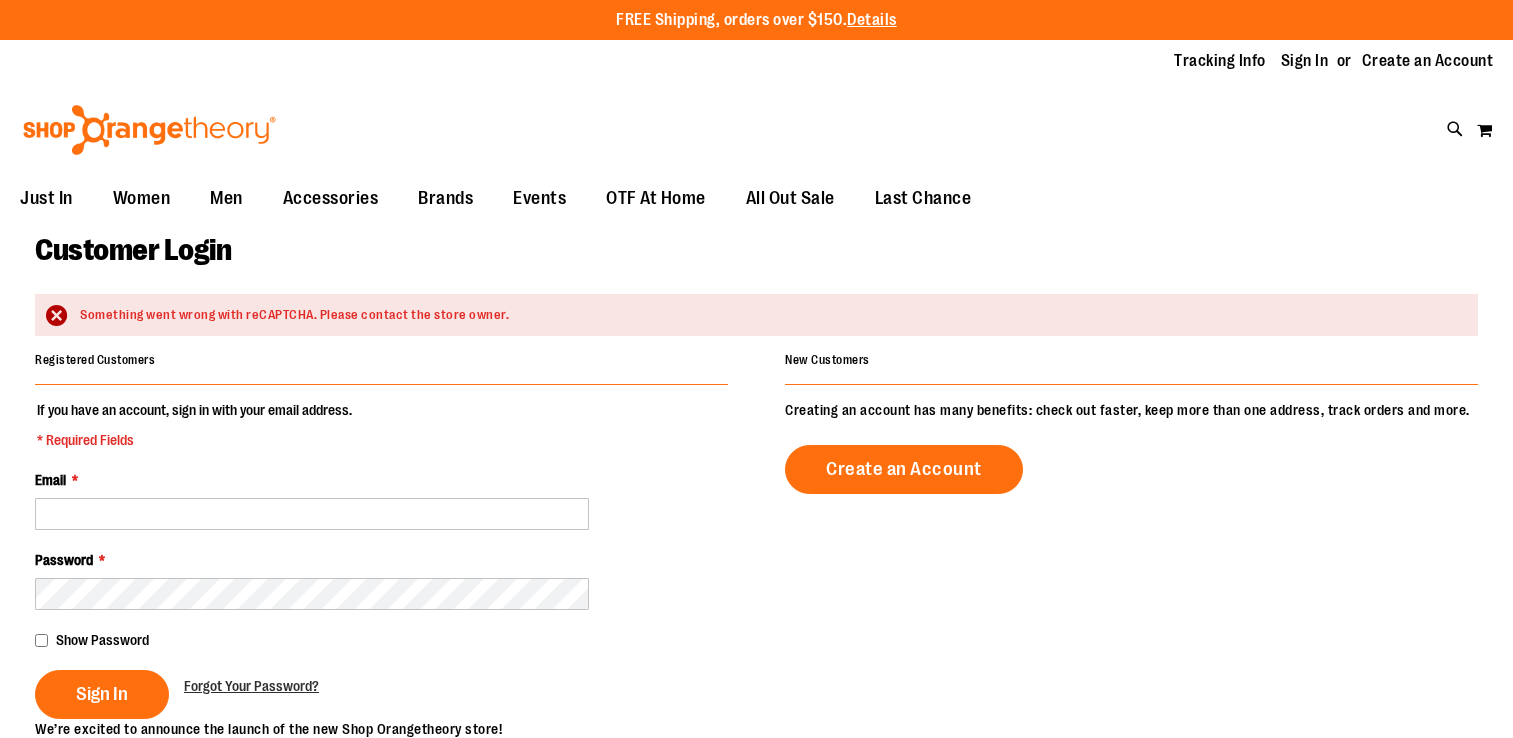 scroll, scrollTop: 0, scrollLeft: 0, axis: both 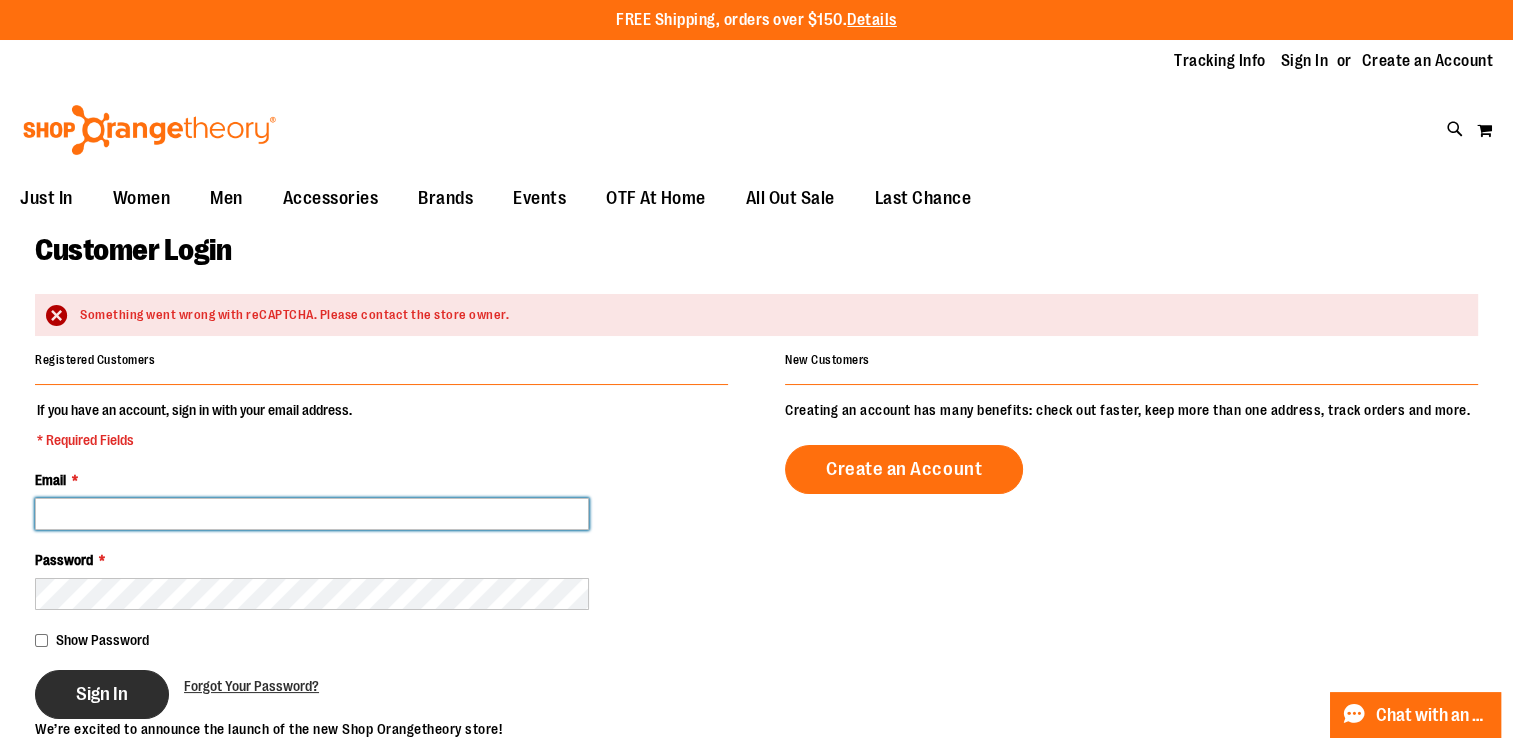 type on "**********" 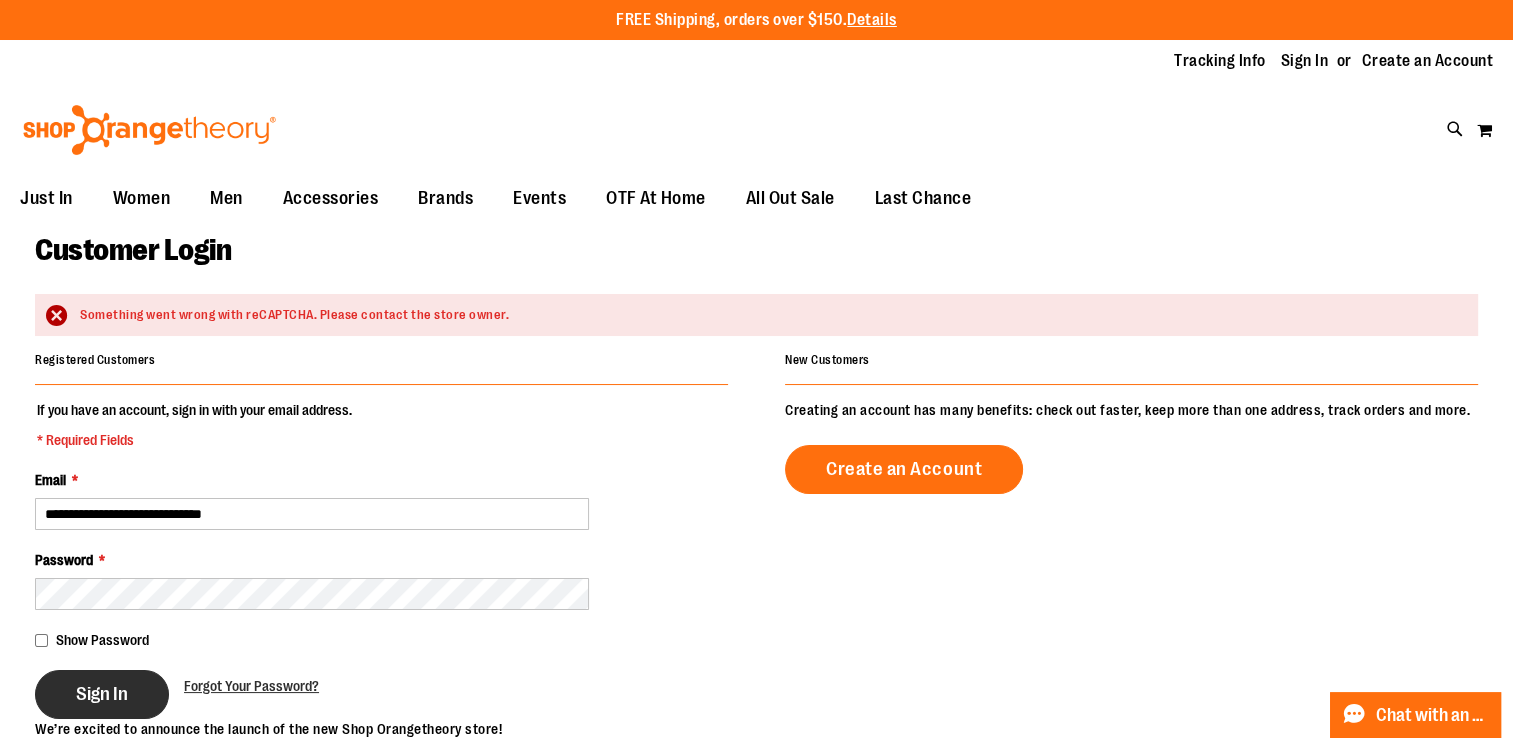 type on "**********" 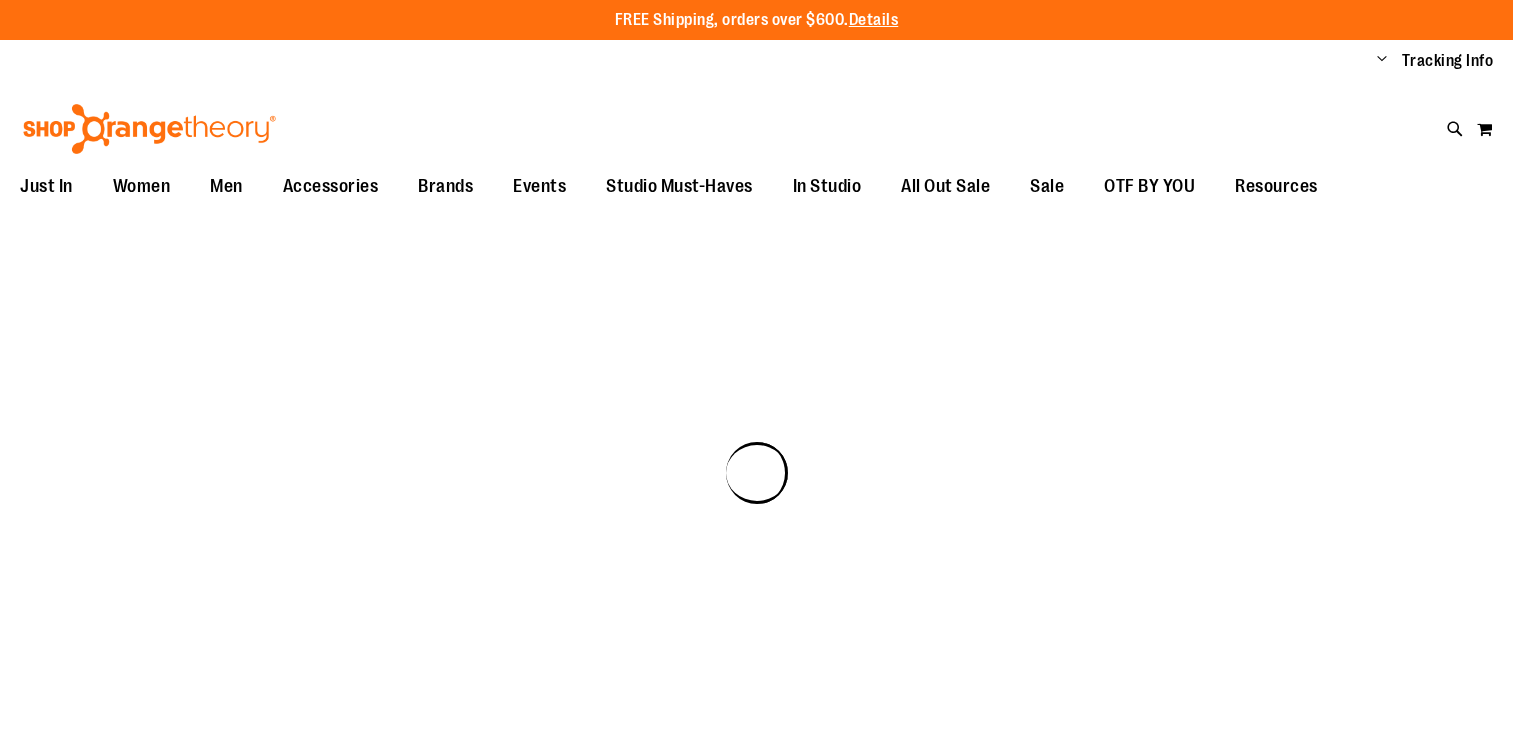 scroll, scrollTop: 0, scrollLeft: 0, axis: both 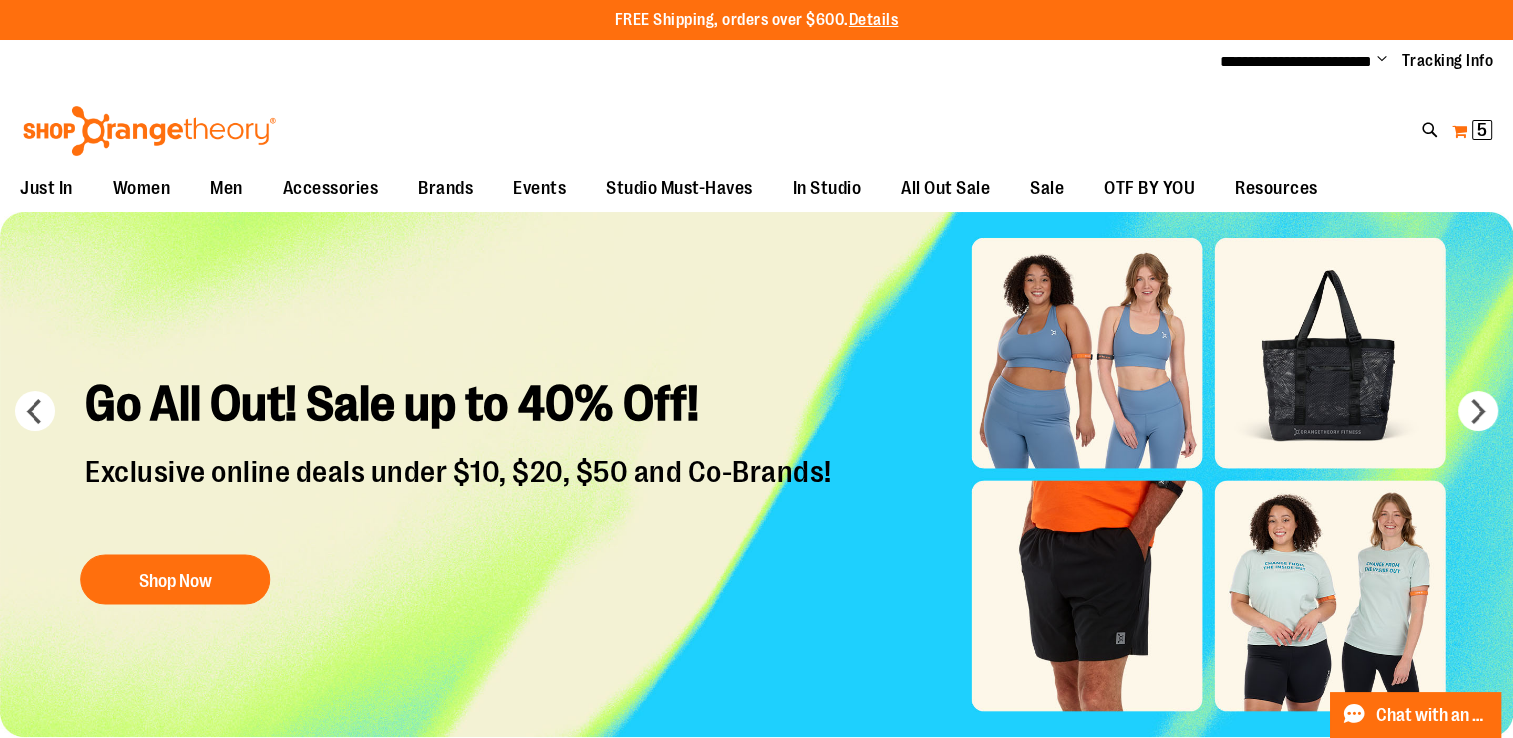 type on "**********" 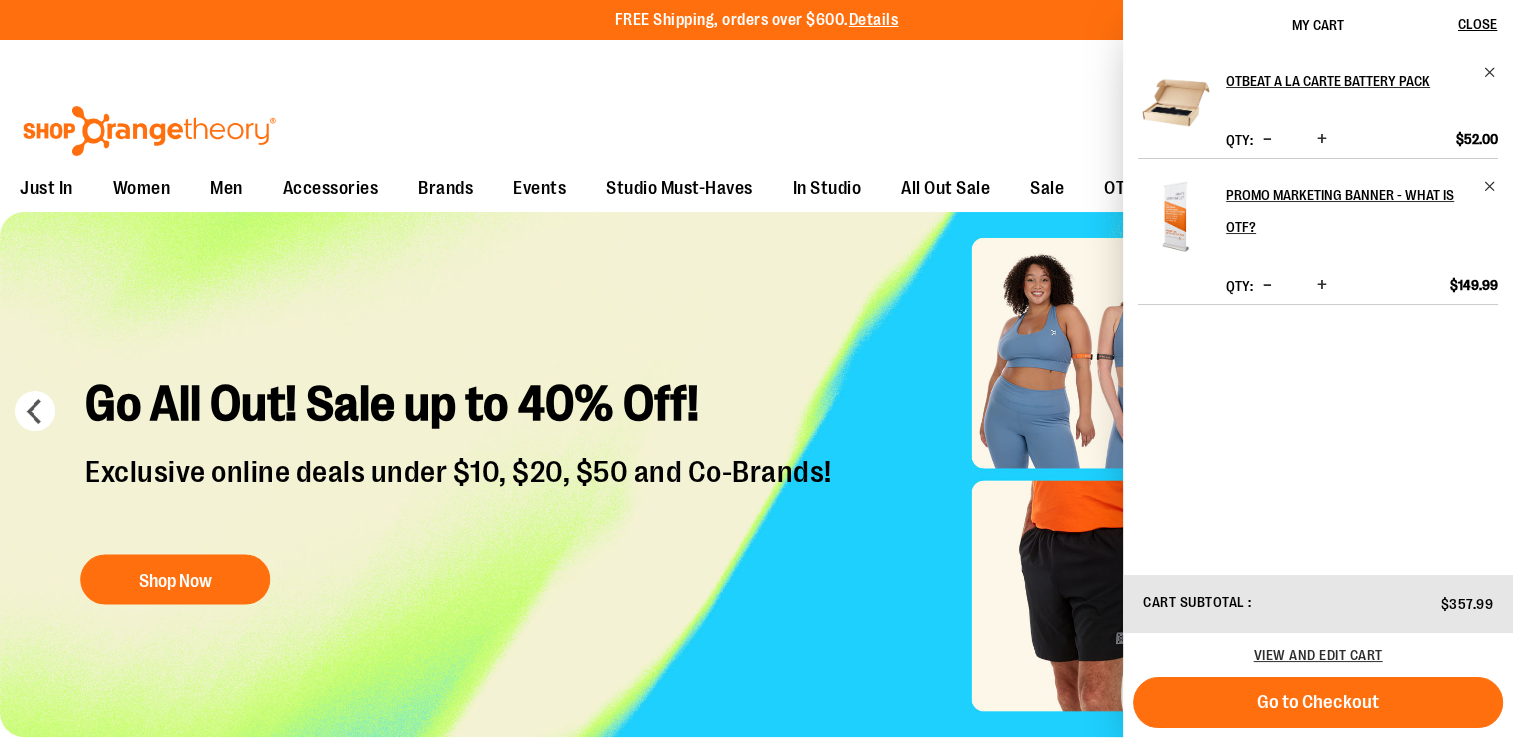 click on "Toggle Nav
Search
Popular Suggestions
Advanced Search" at bounding box center (756, 125) 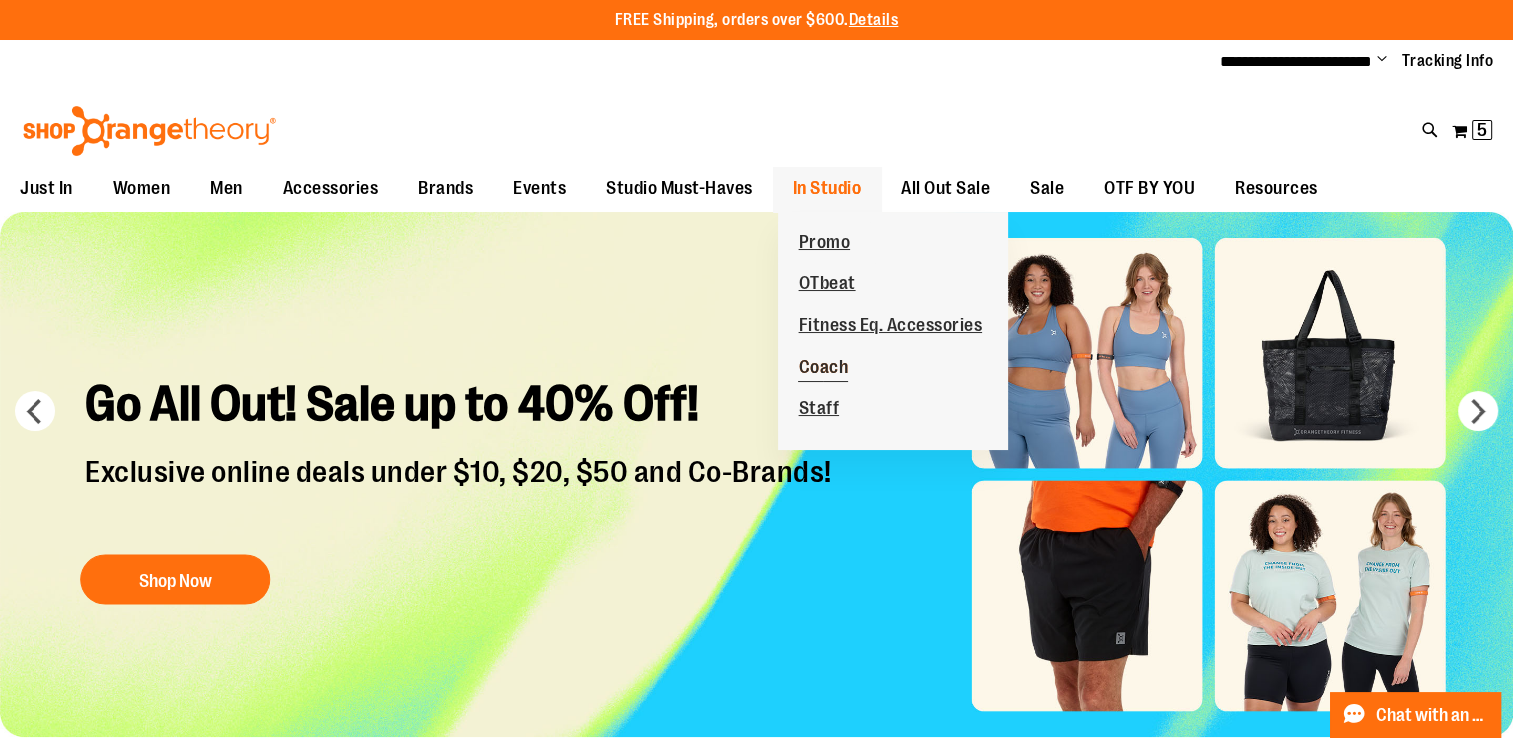 click on "Coach" at bounding box center [823, 369] 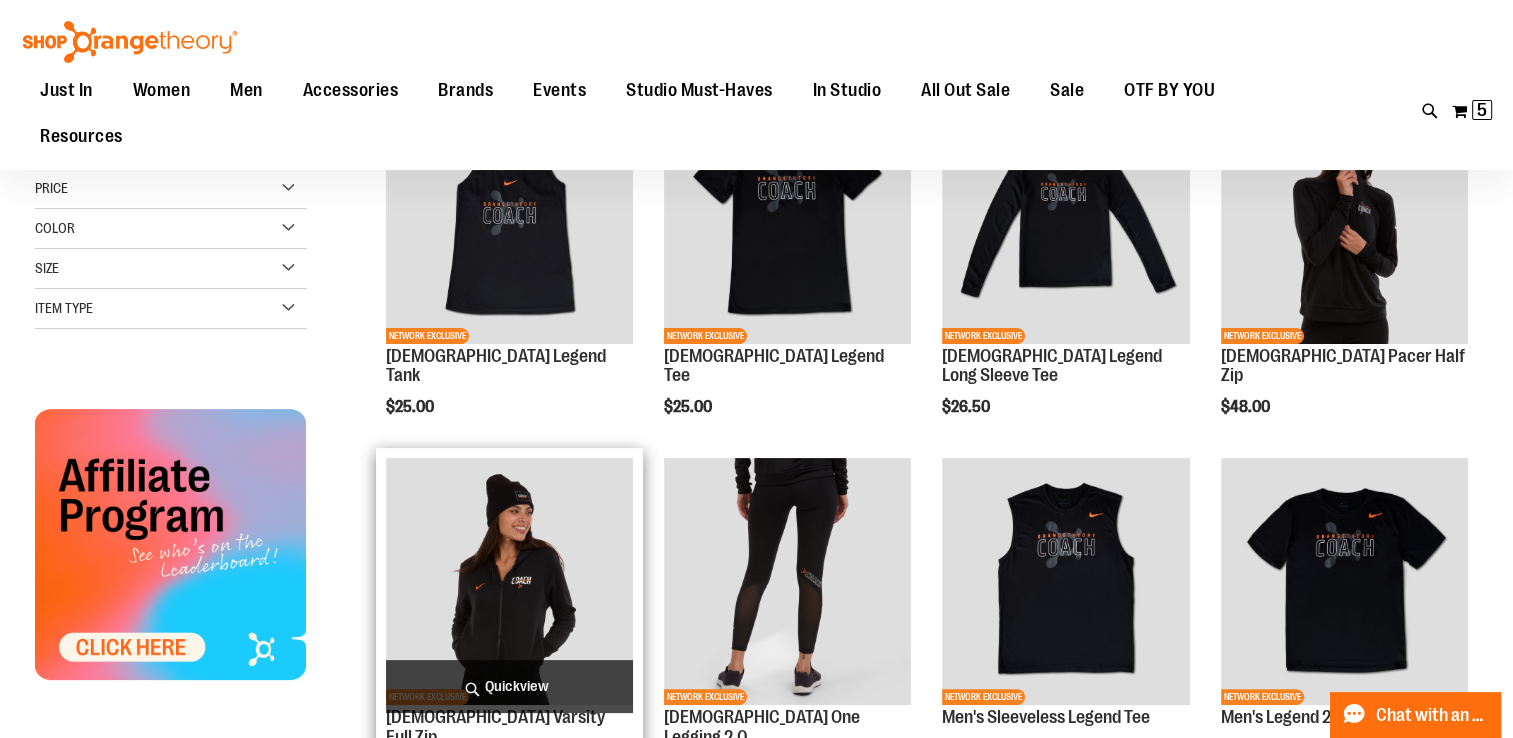 scroll, scrollTop: 200, scrollLeft: 0, axis: vertical 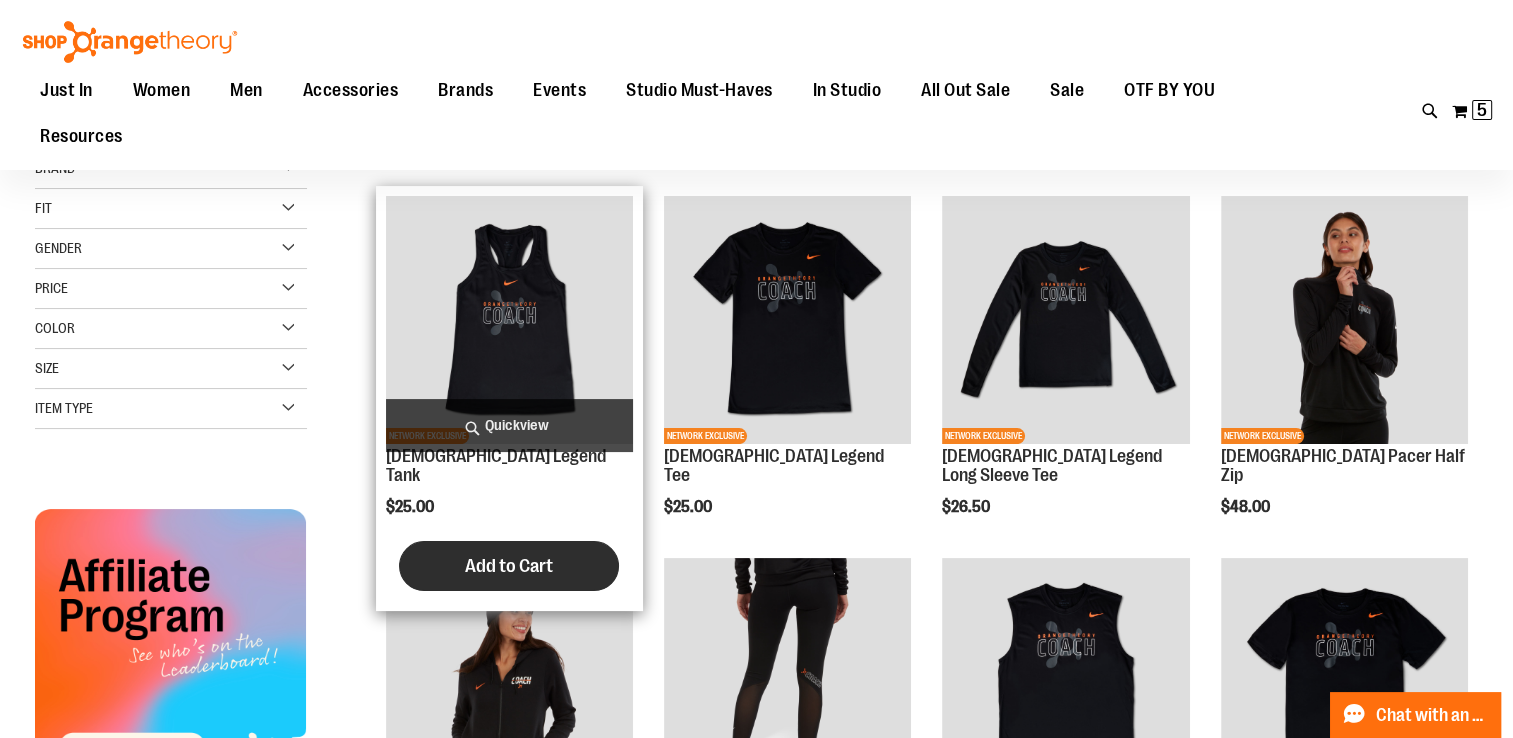 type on "**********" 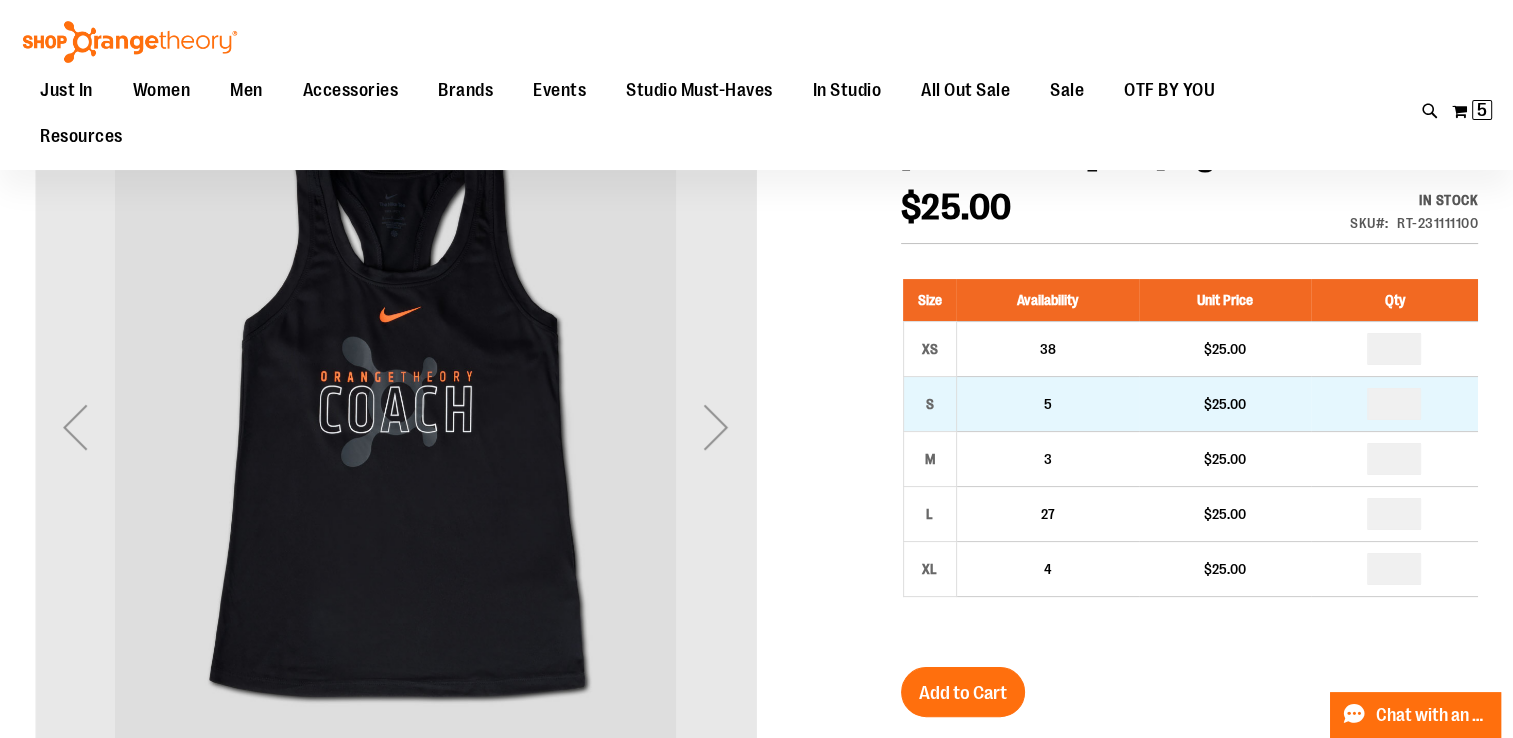 scroll, scrollTop: 300, scrollLeft: 0, axis: vertical 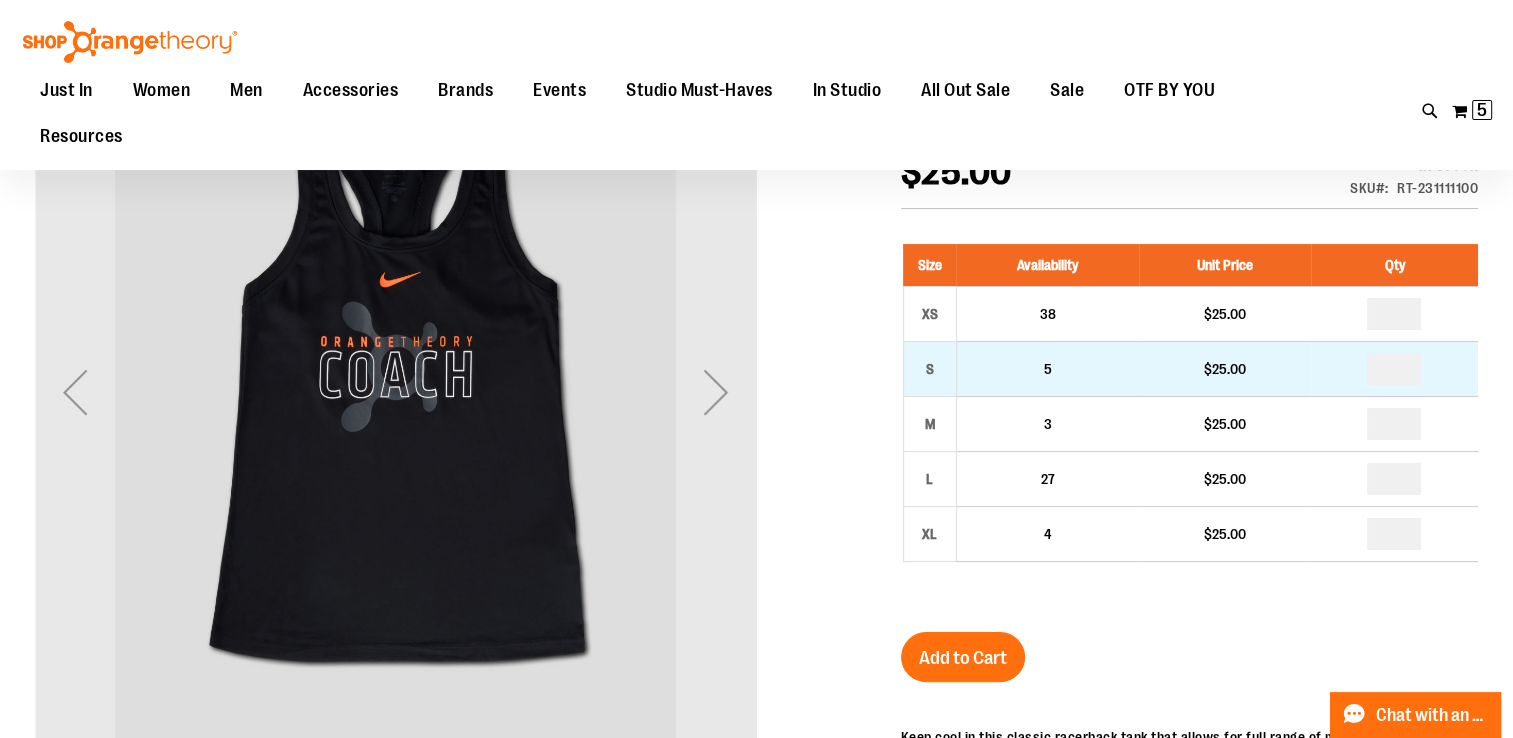 type on "**********" 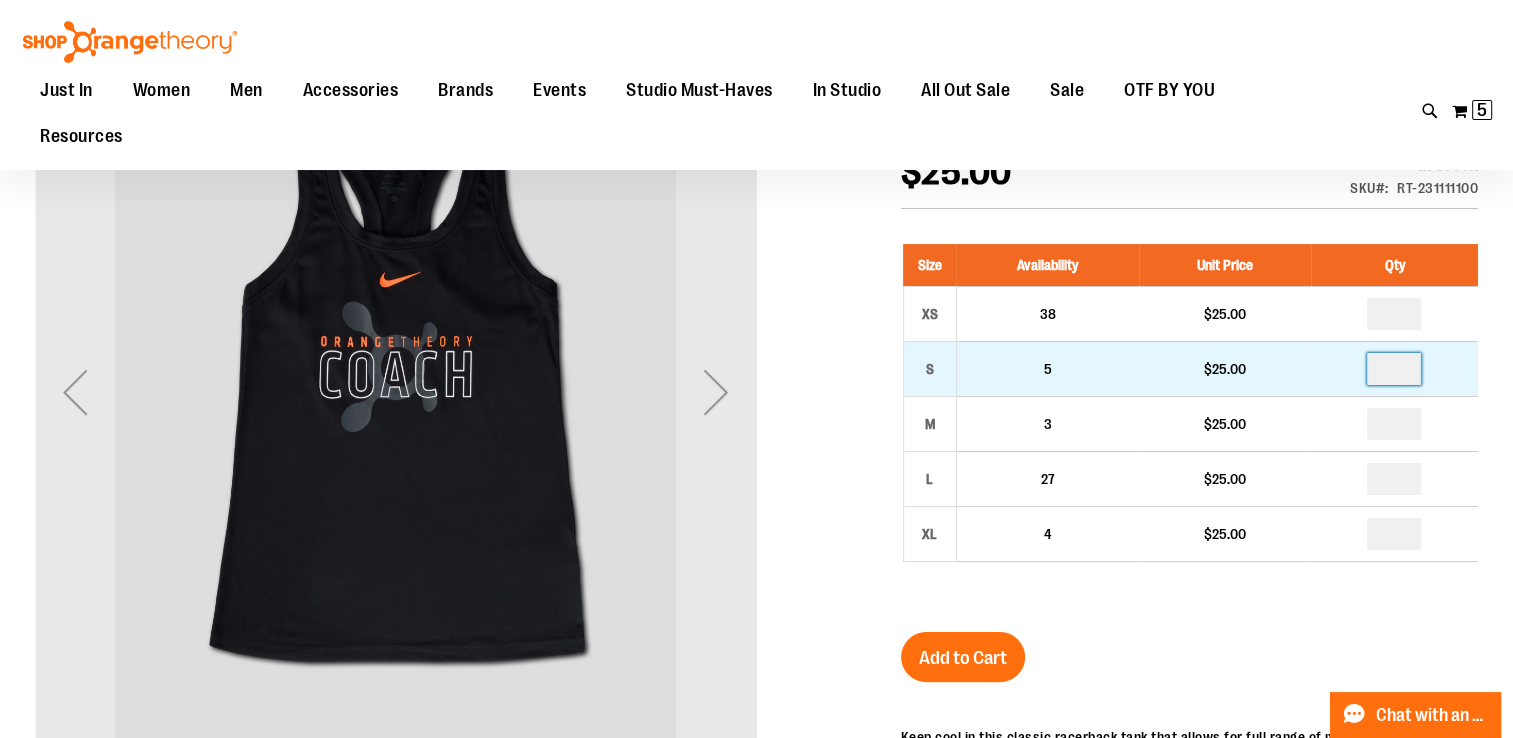 click at bounding box center (1394, 369) 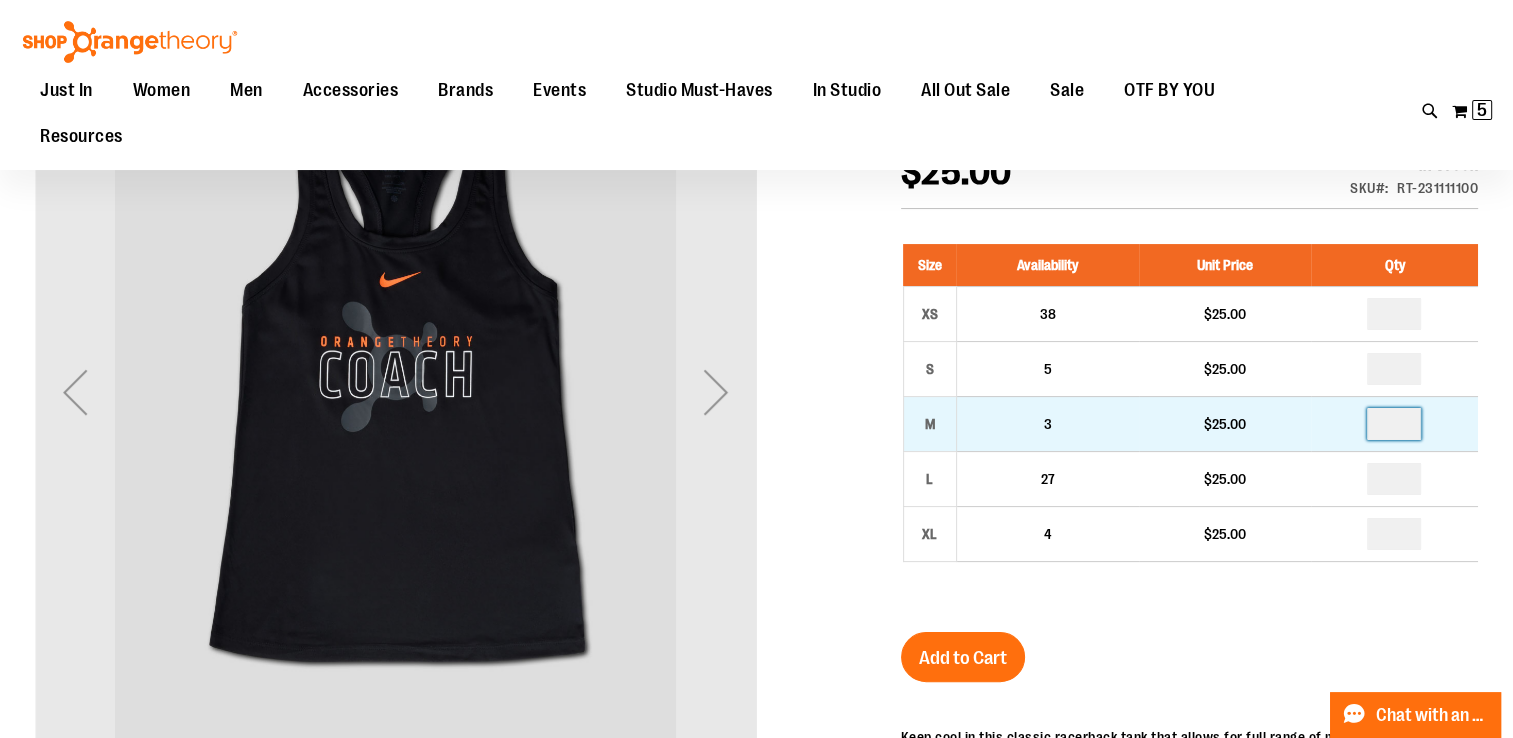 click at bounding box center [1394, 424] 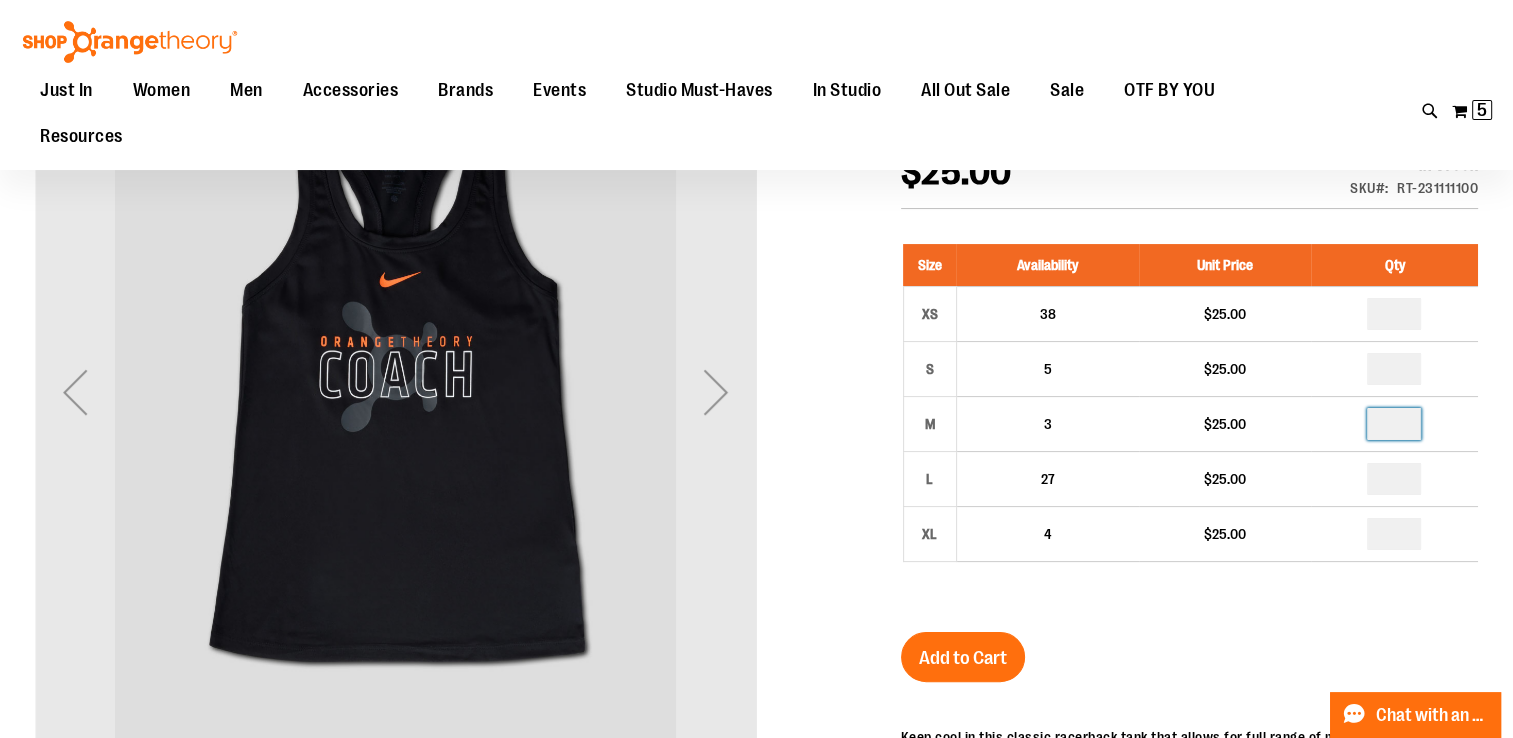 click on "Ladies Legend Tank
$25.00
In stock
Only  %1  left
SKU
RT-231111100
Size
Availability
Unit Price
Qty
XS
38
$25.00
* S" at bounding box center (1189, 635) 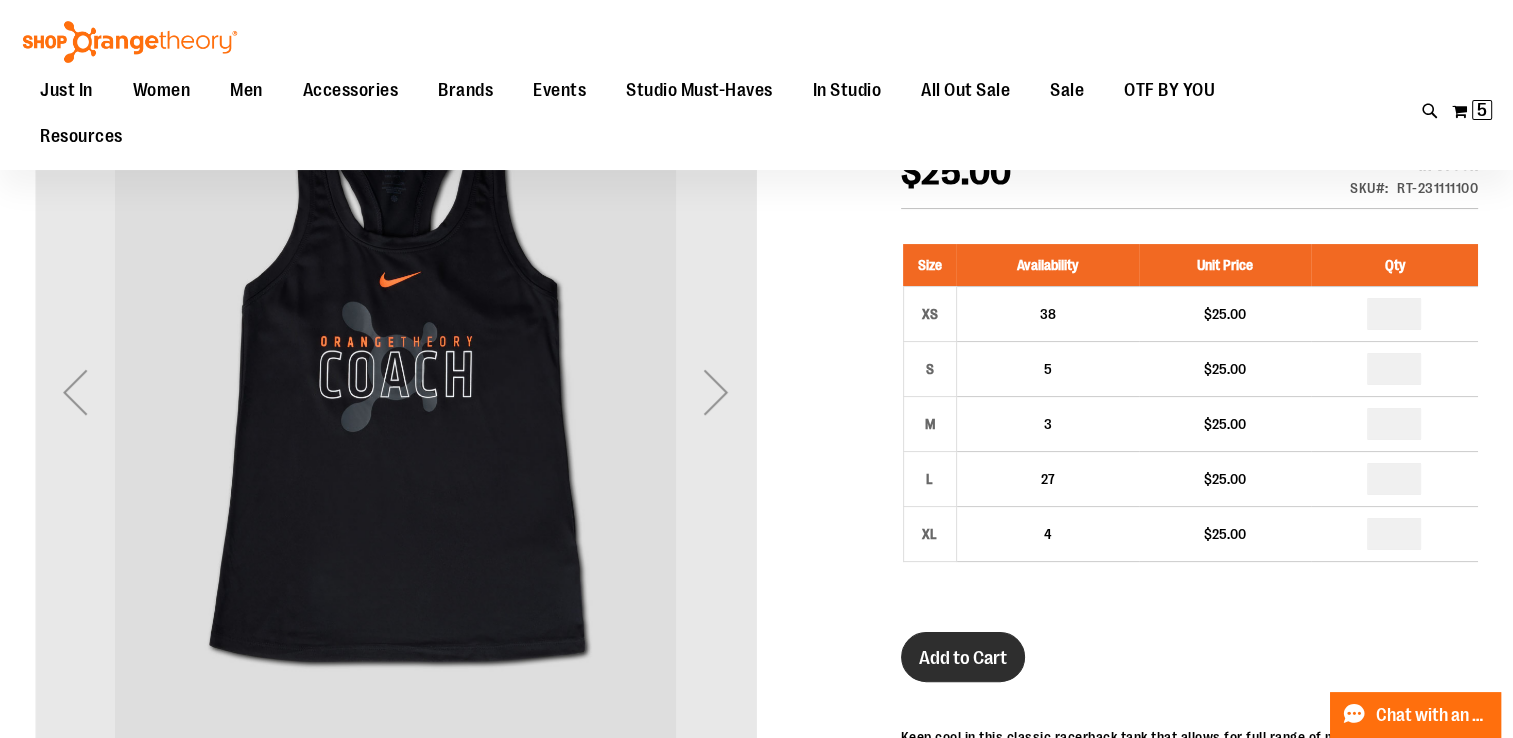 click on "Add to Cart" at bounding box center (963, 658) 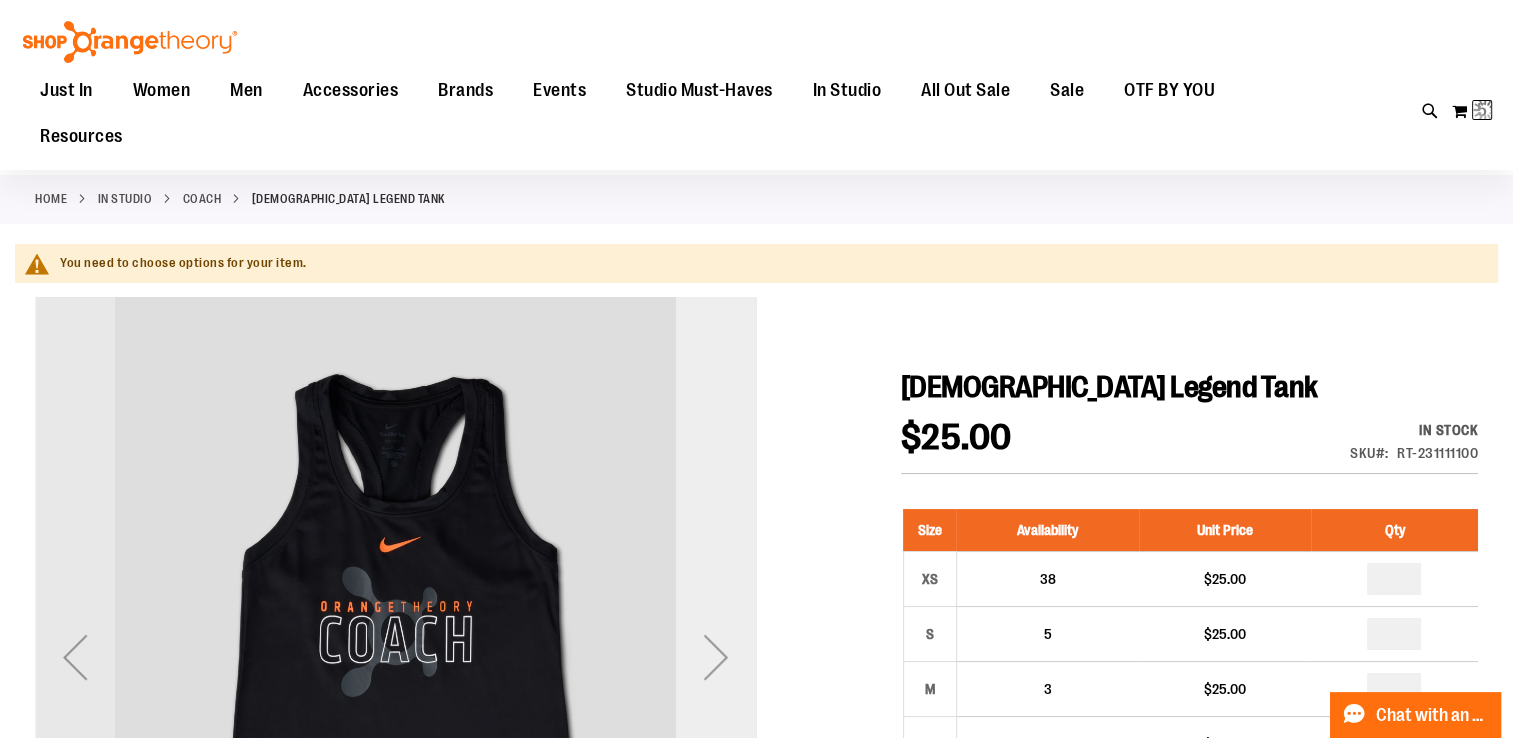 scroll, scrollTop: 0, scrollLeft: 0, axis: both 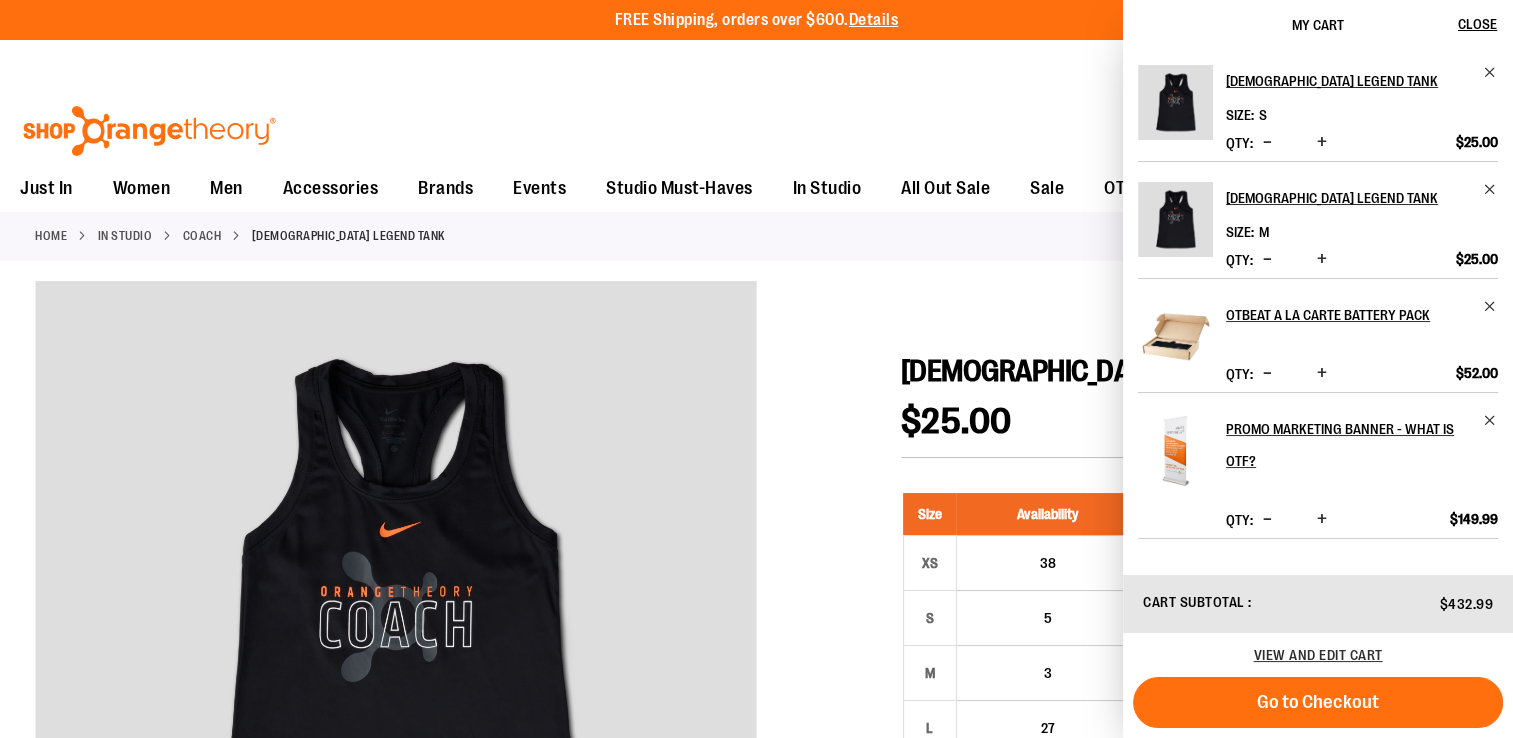 click on "Coach" at bounding box center [202, 236] 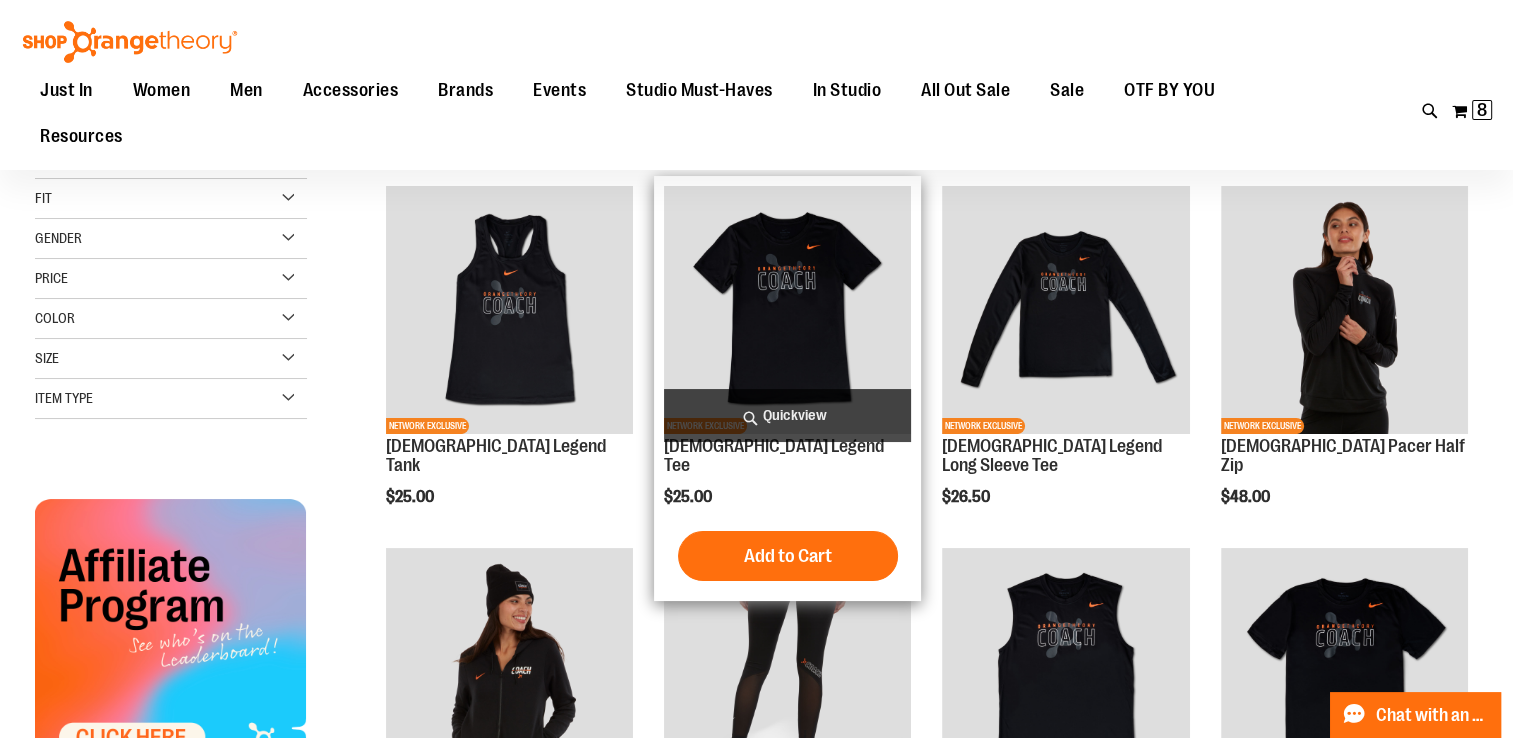 scroll, scrollTop: 94, scrollLeft: 0, axis: vertical 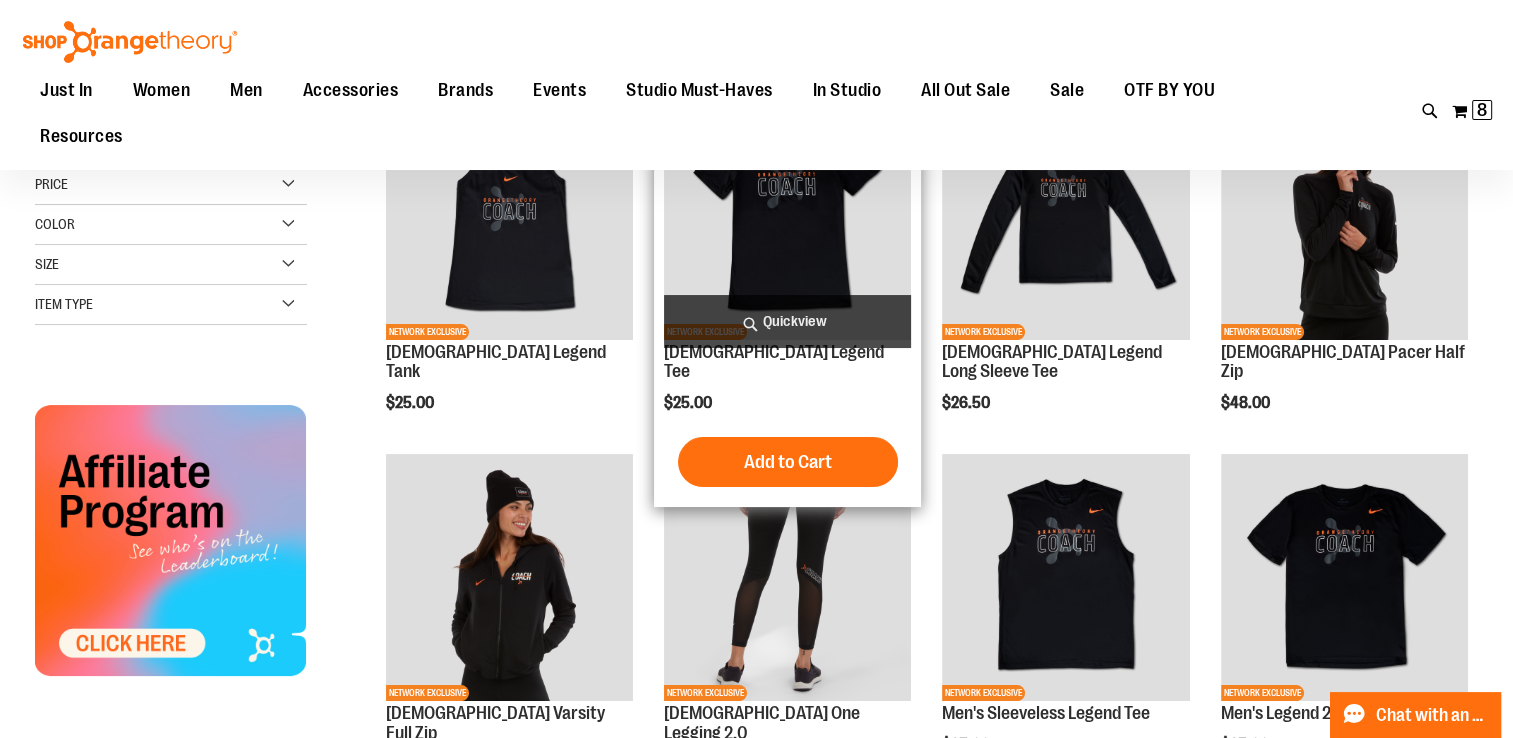 type on "**********" 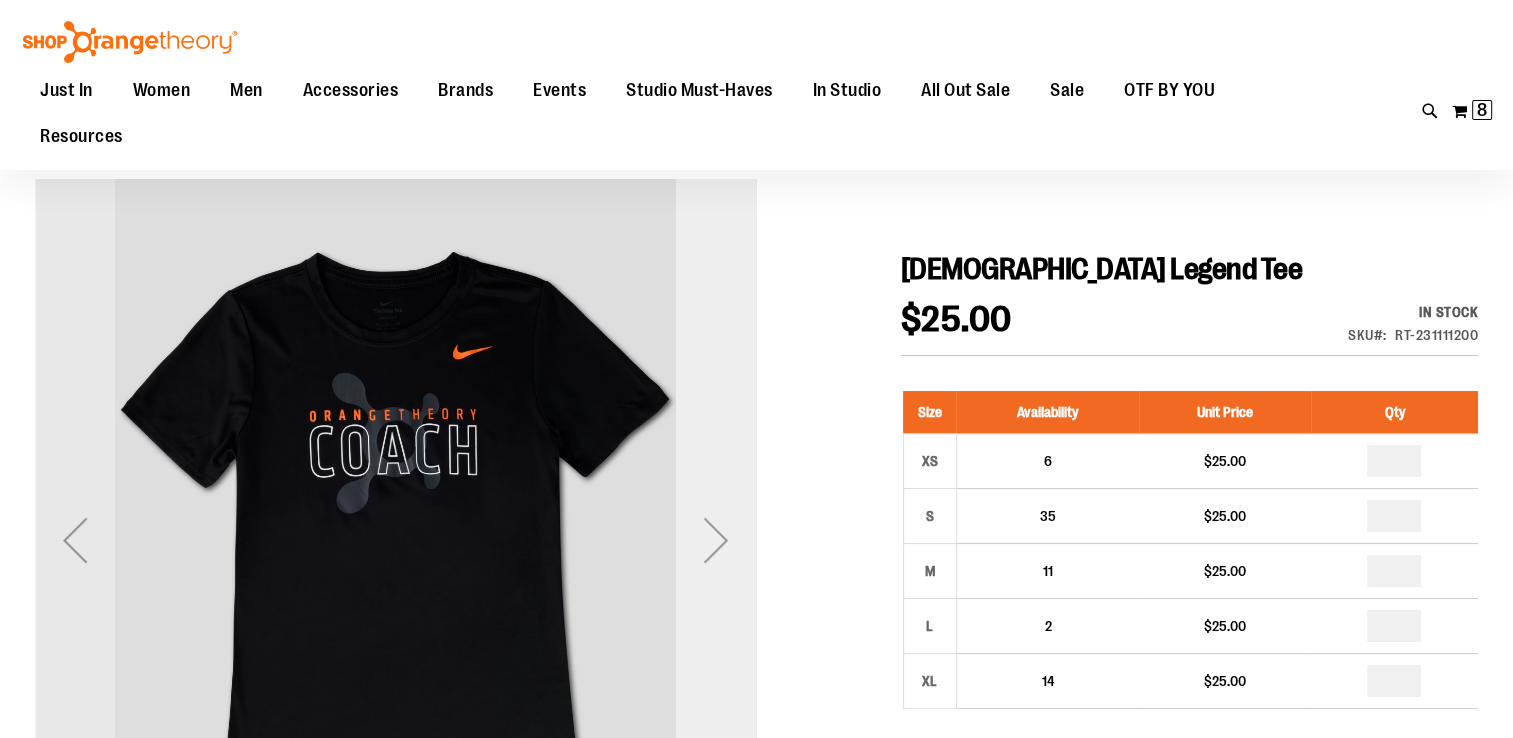 scroll, scrollTop: 200, scrollLeft: 0, axis: vertical 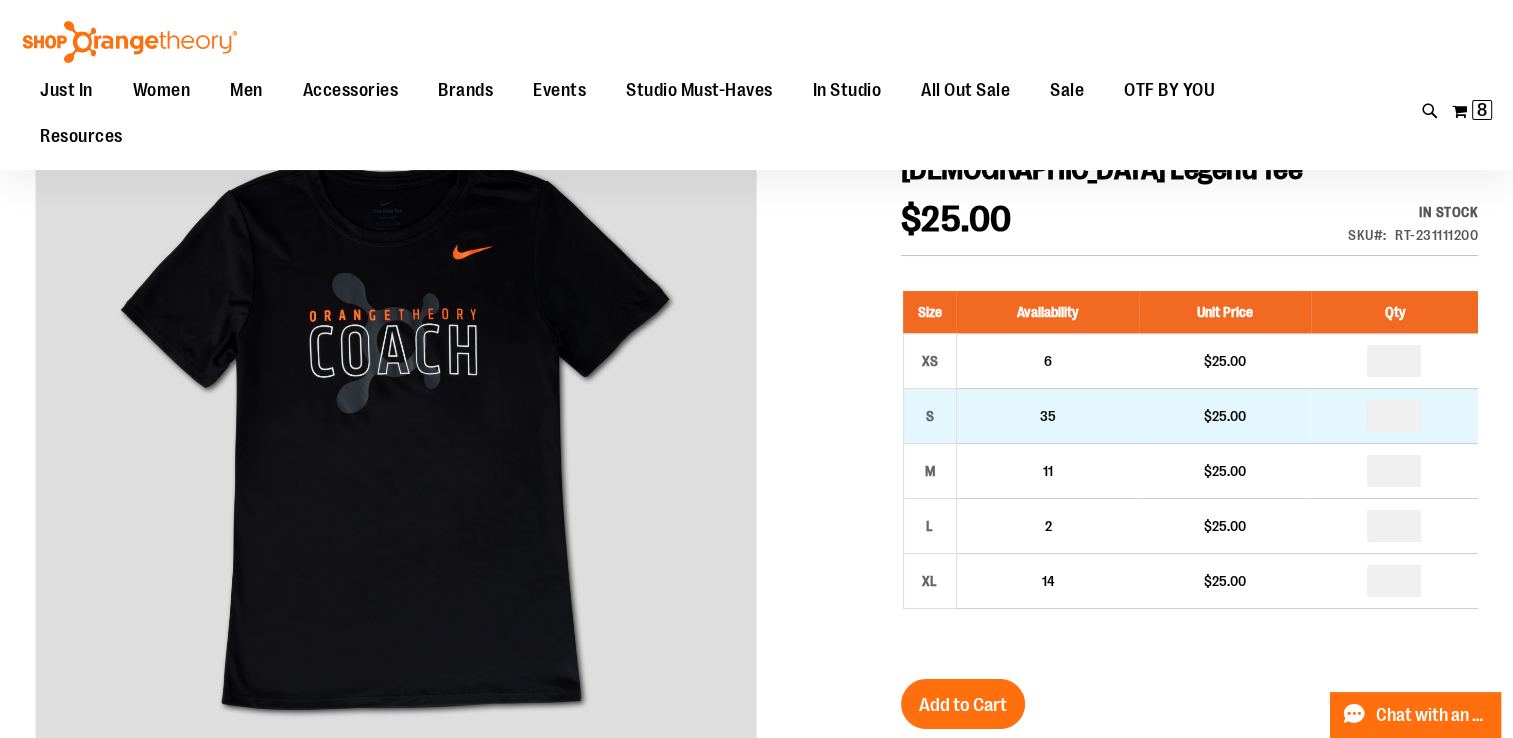 type on "**********" 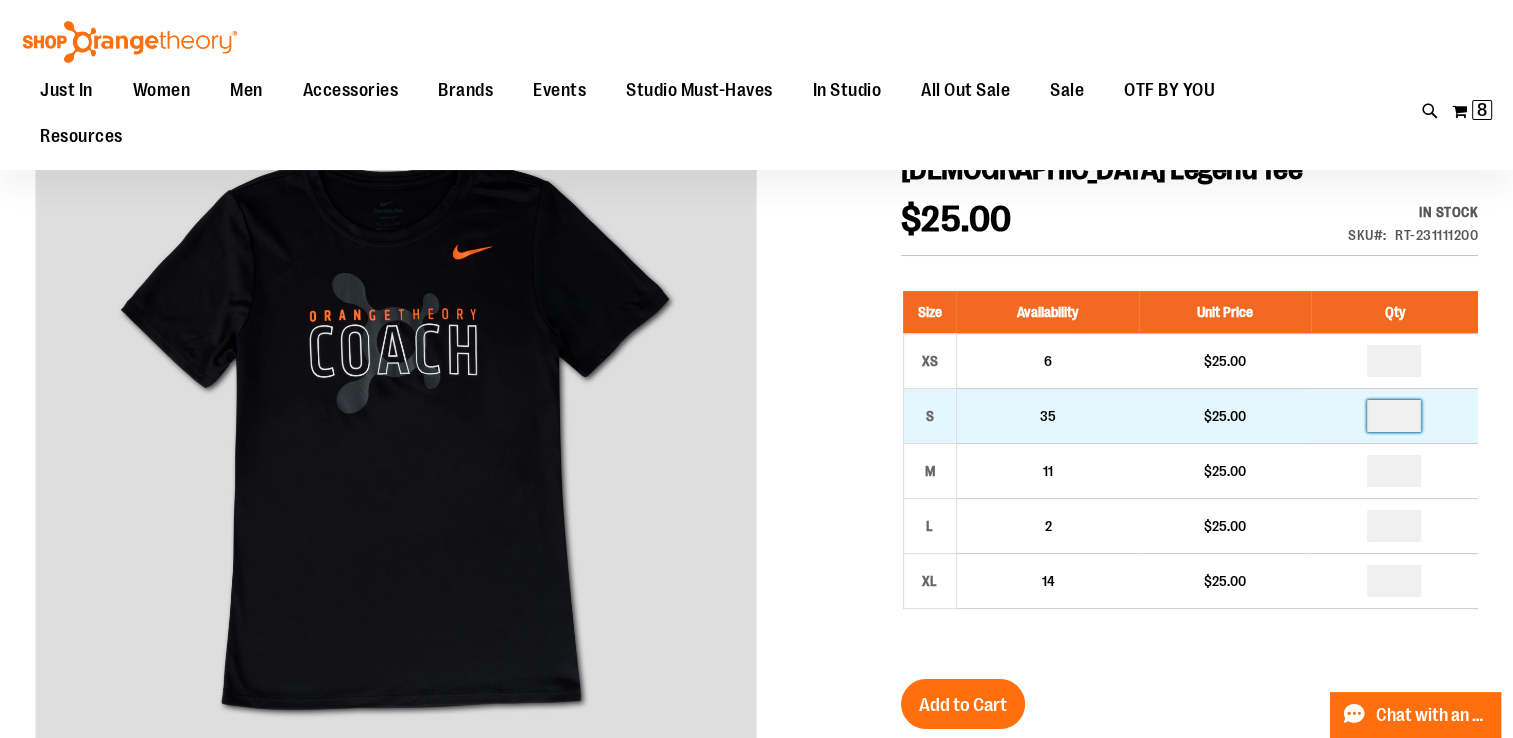 click at bounding box center (1394, 416) 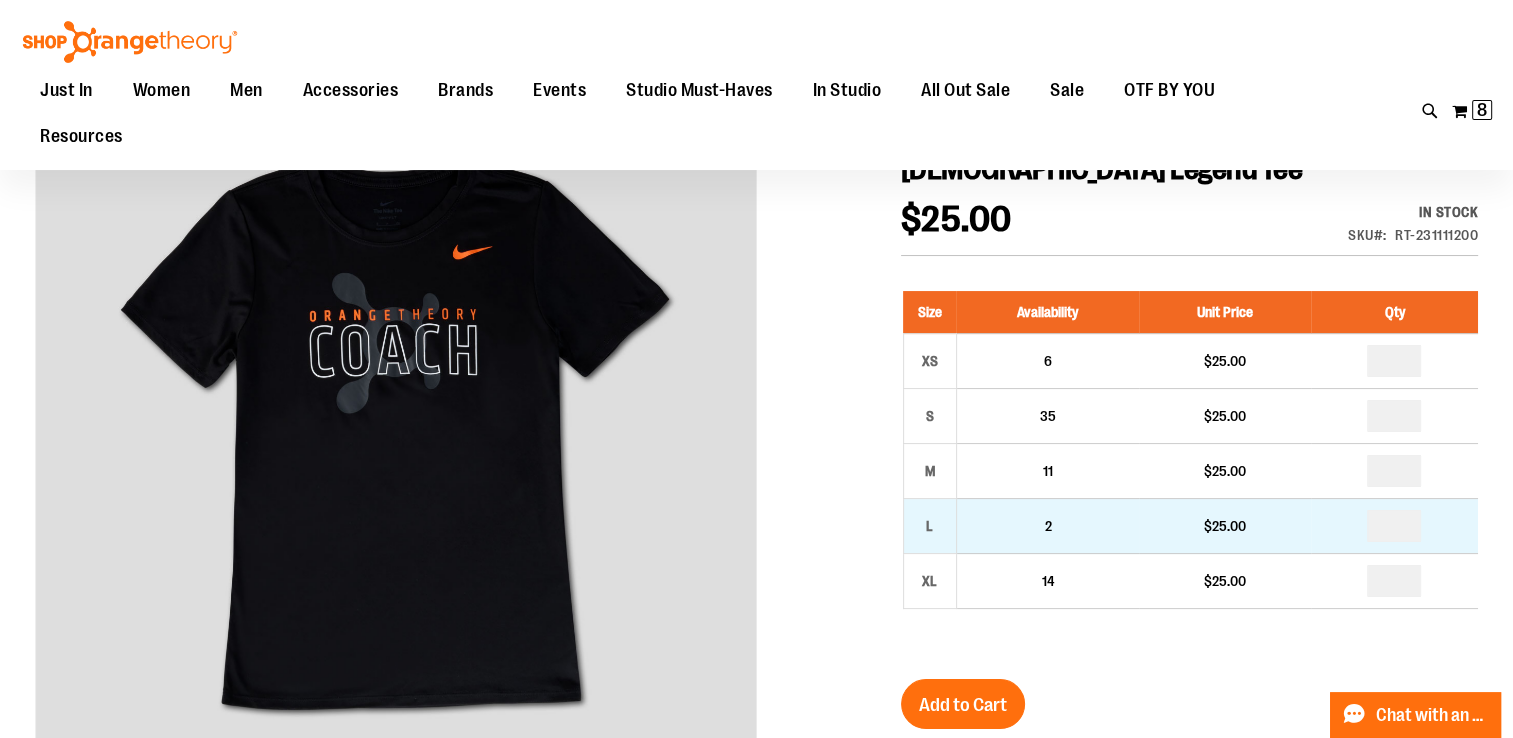 type on "*" 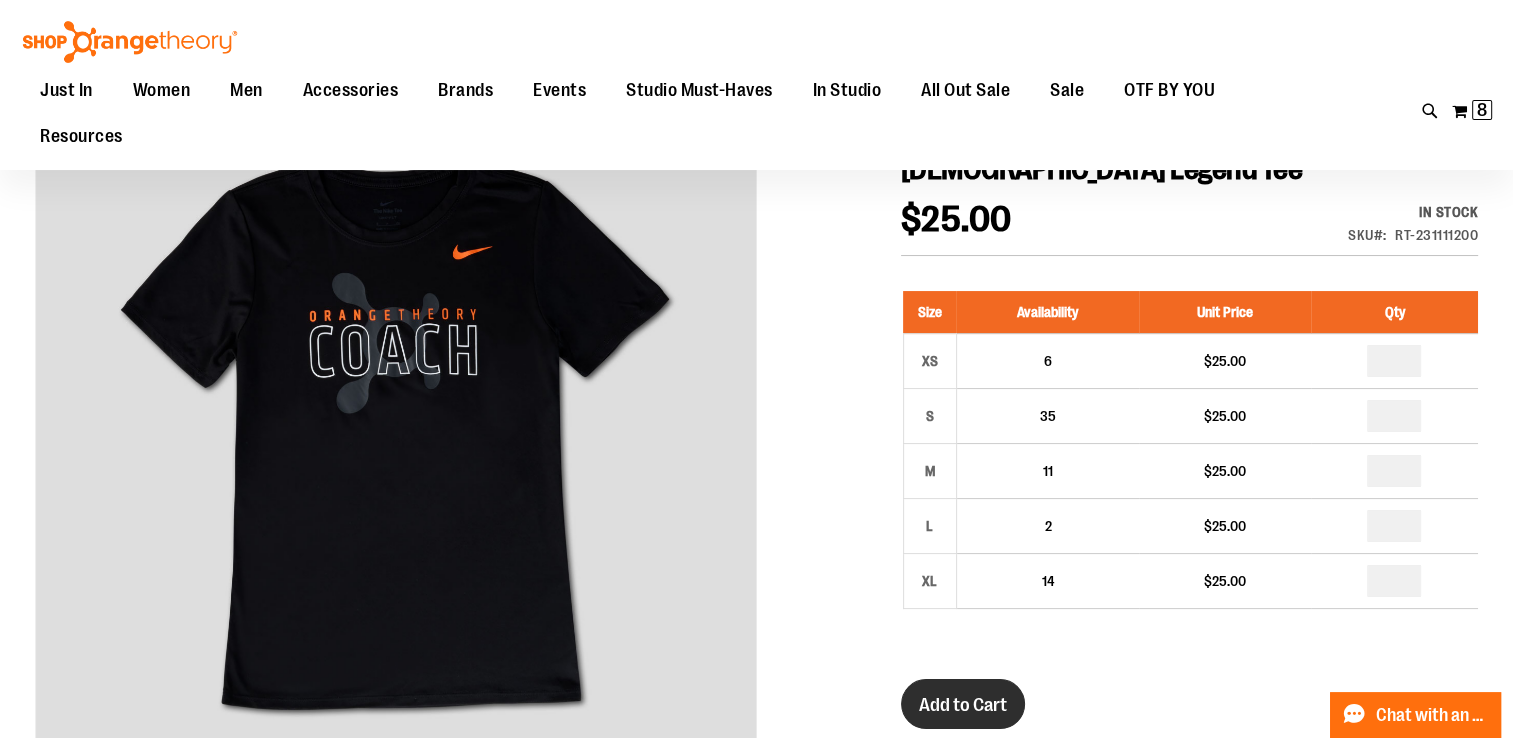 click on "Add to Cart" at bounding box center (963, 705) 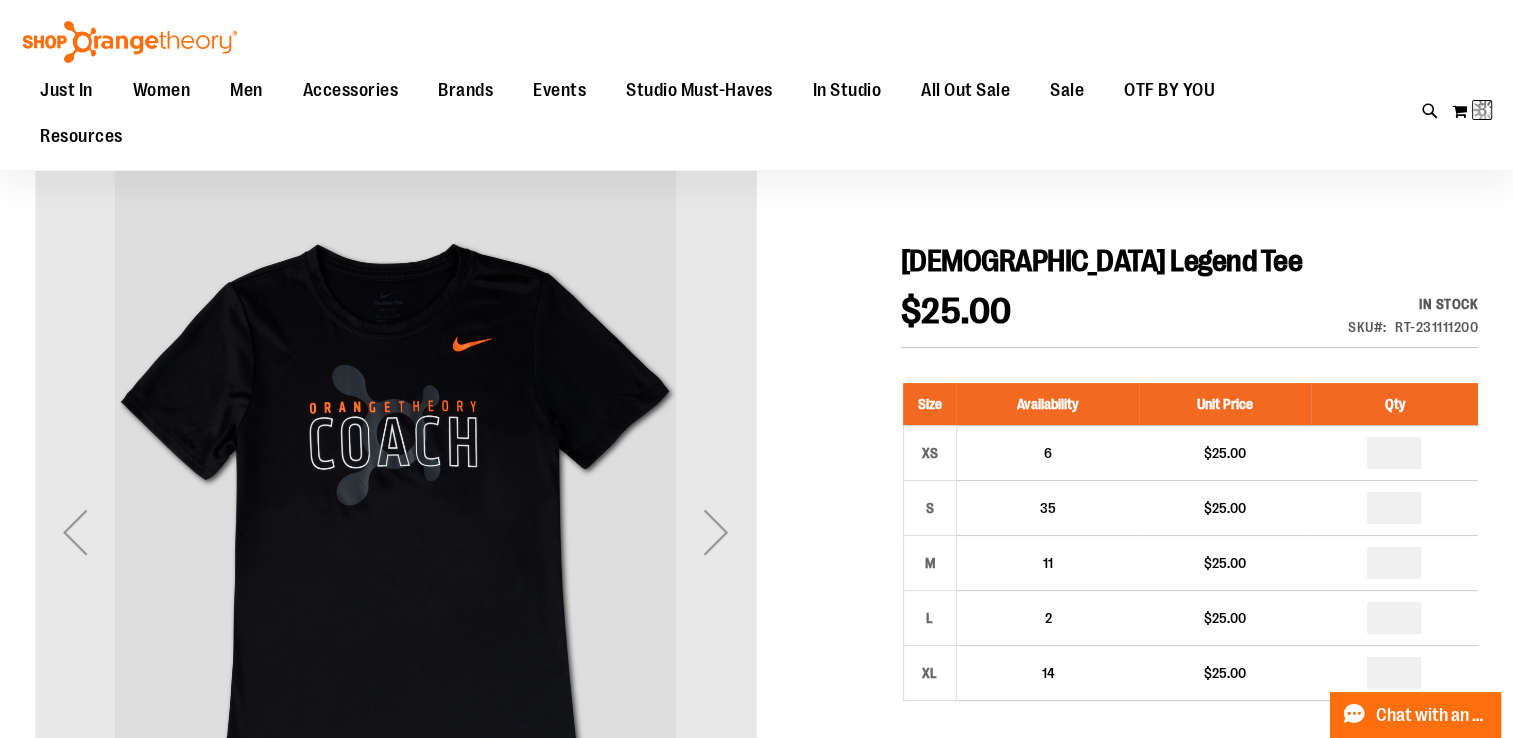 scroll, scrollTop: 0, scrollLeft: 0, axis: both 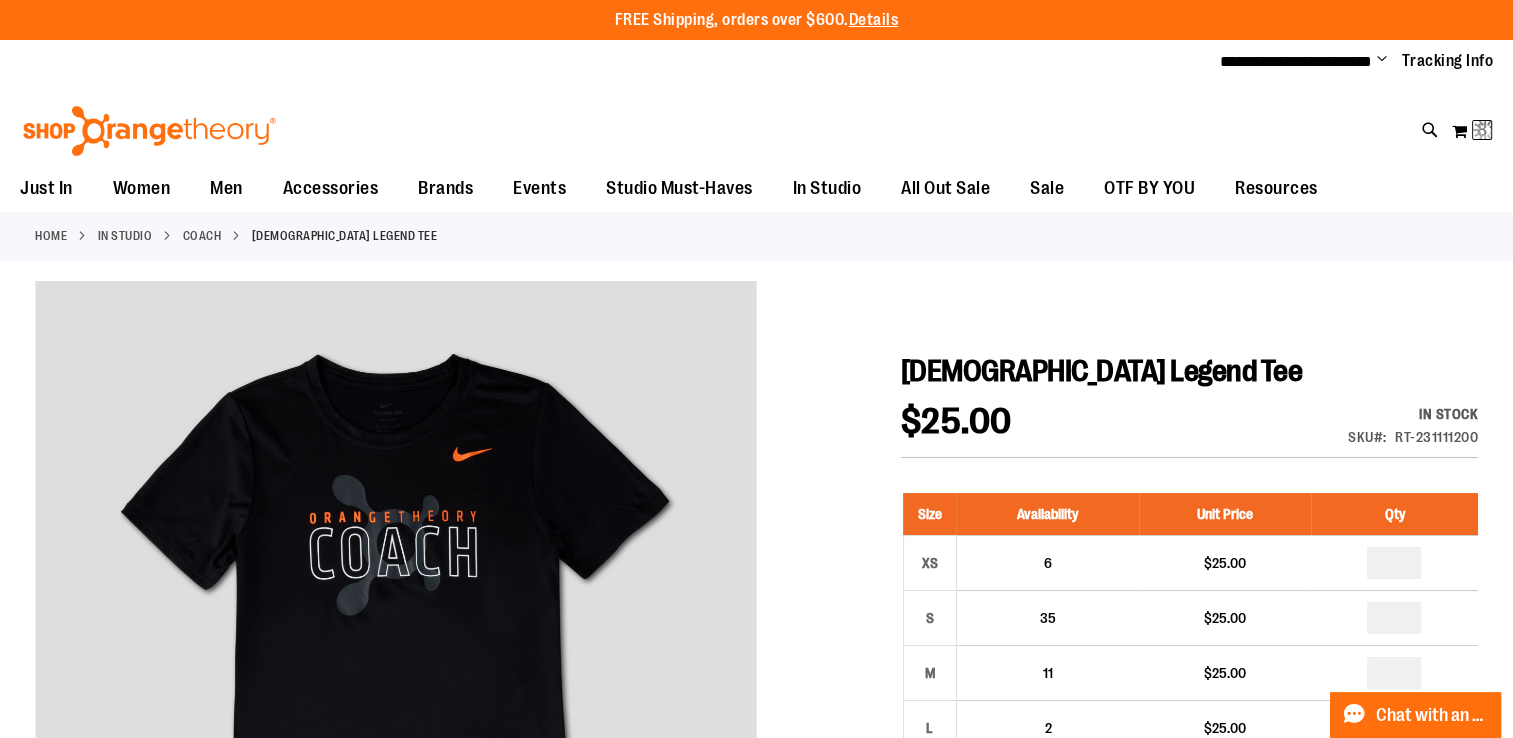 click on "Coach" at bounding box center (202, 236) 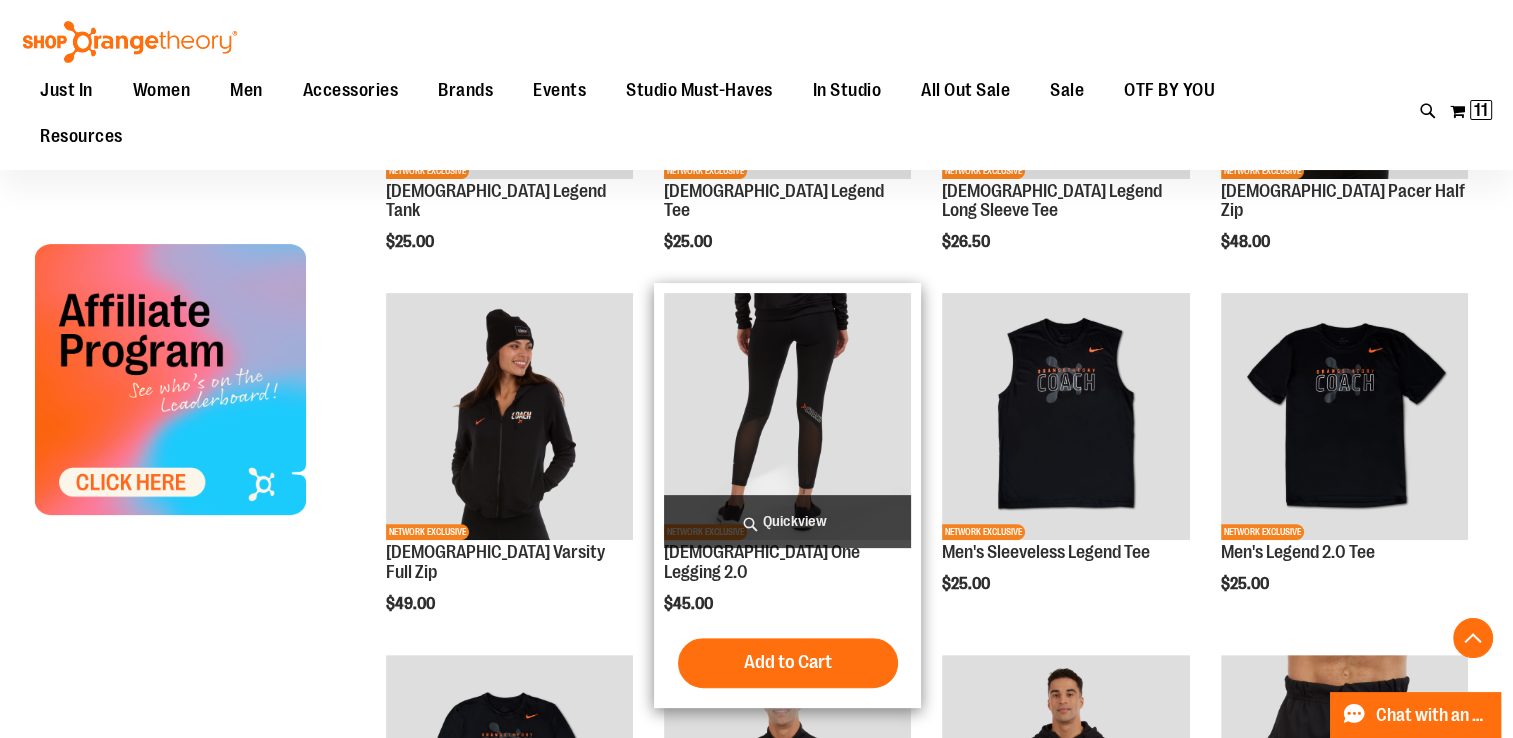 scroll, scrollTop: 500, scrollLeft: 0, axis: vertical 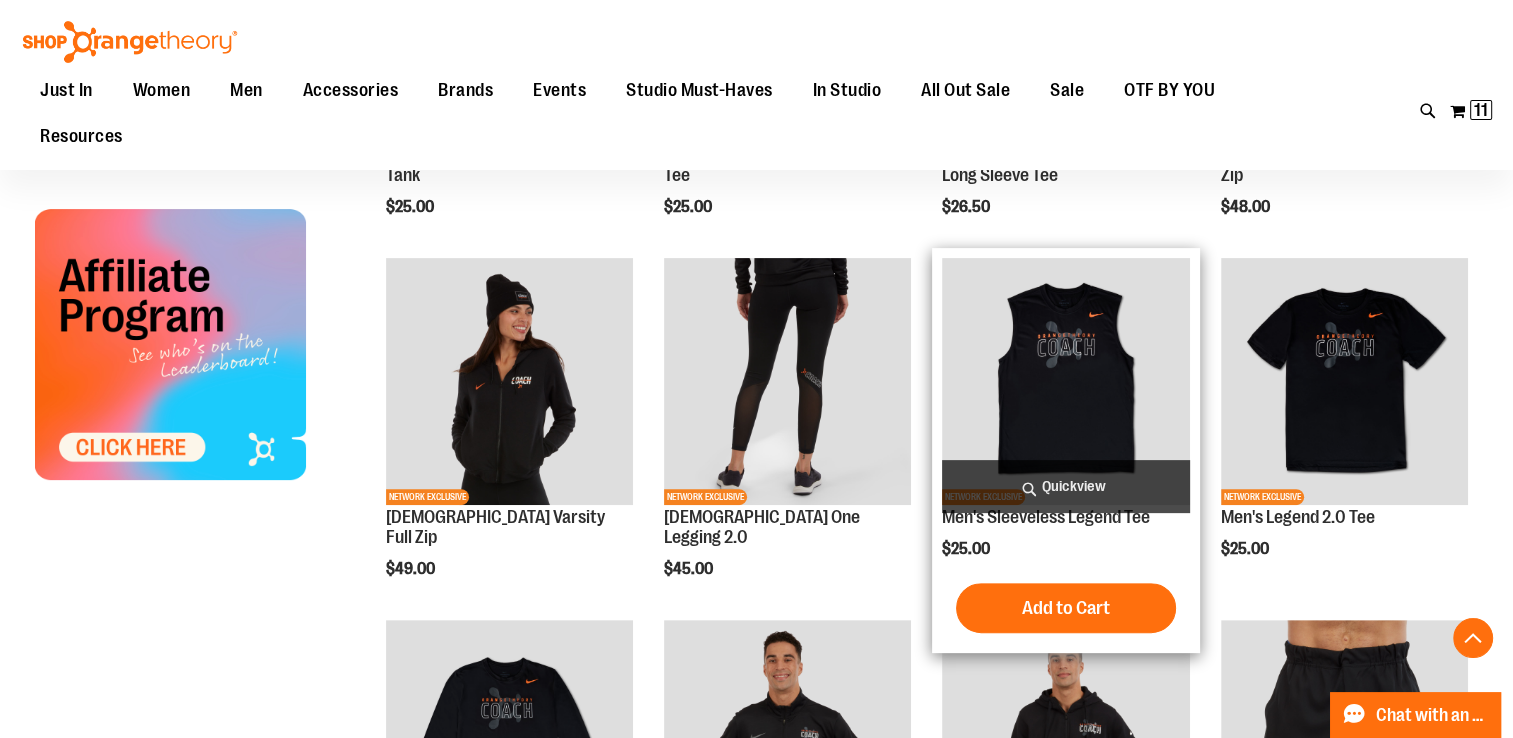 type on "**********" 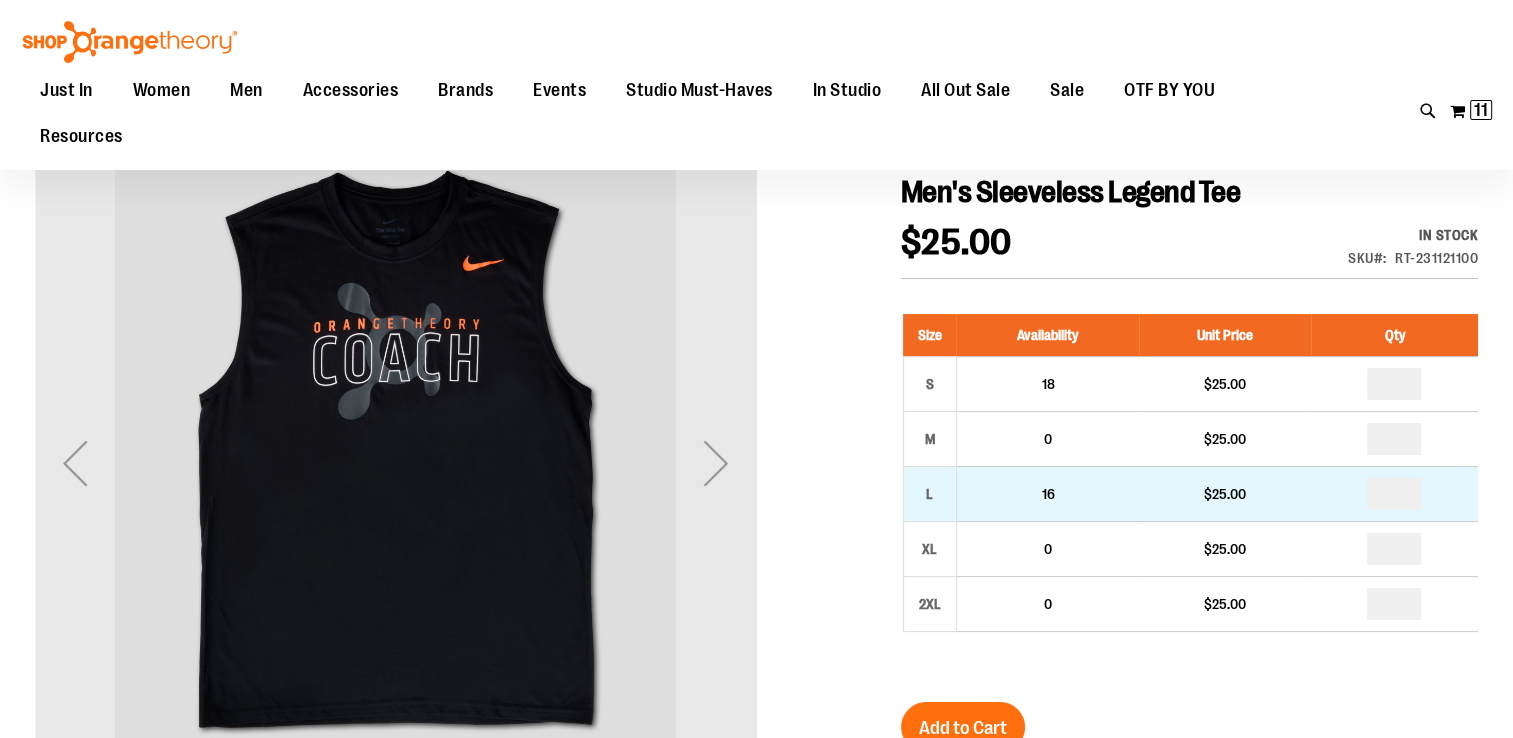 scroll, scrollTop: 200, scrollLeft: 0, axis: vertical 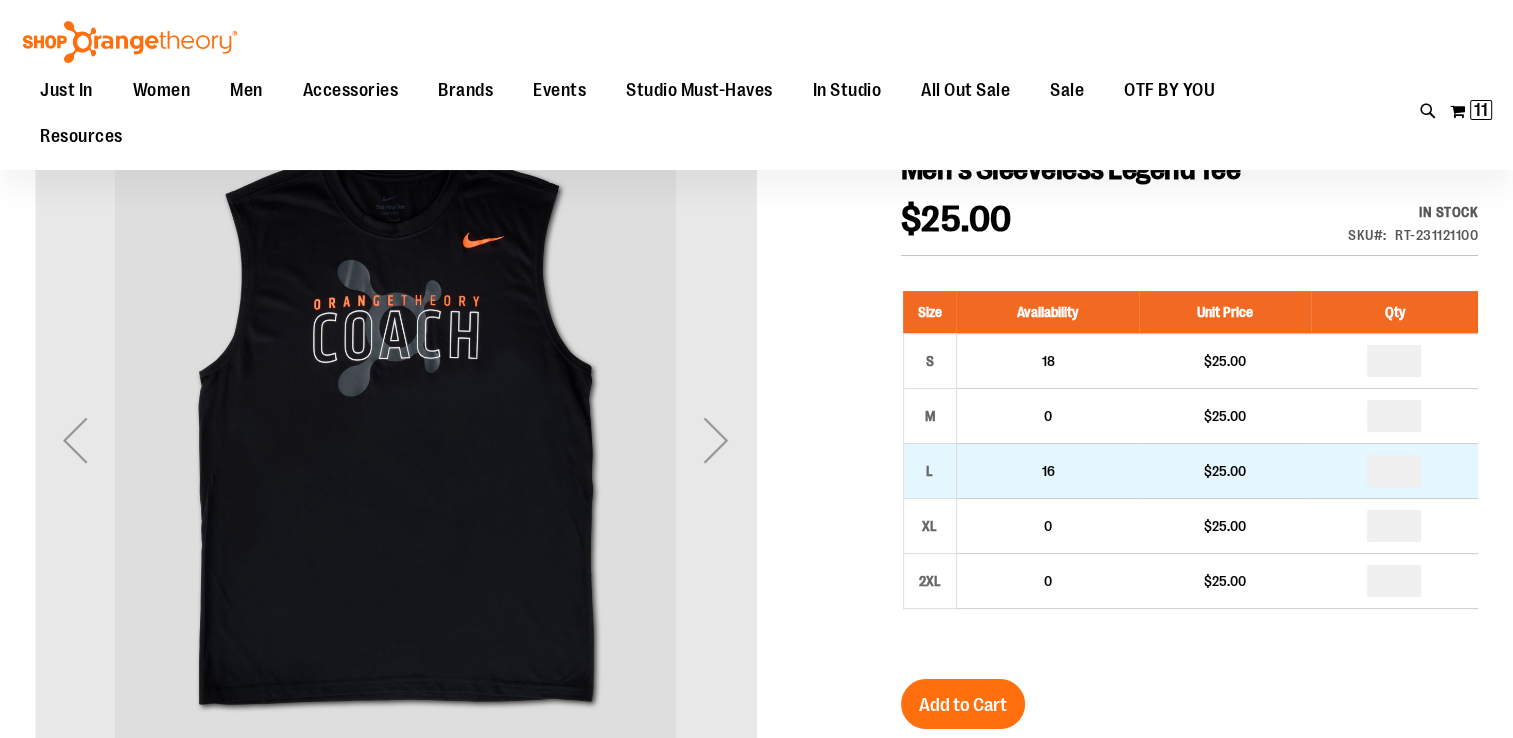 type on "**********" 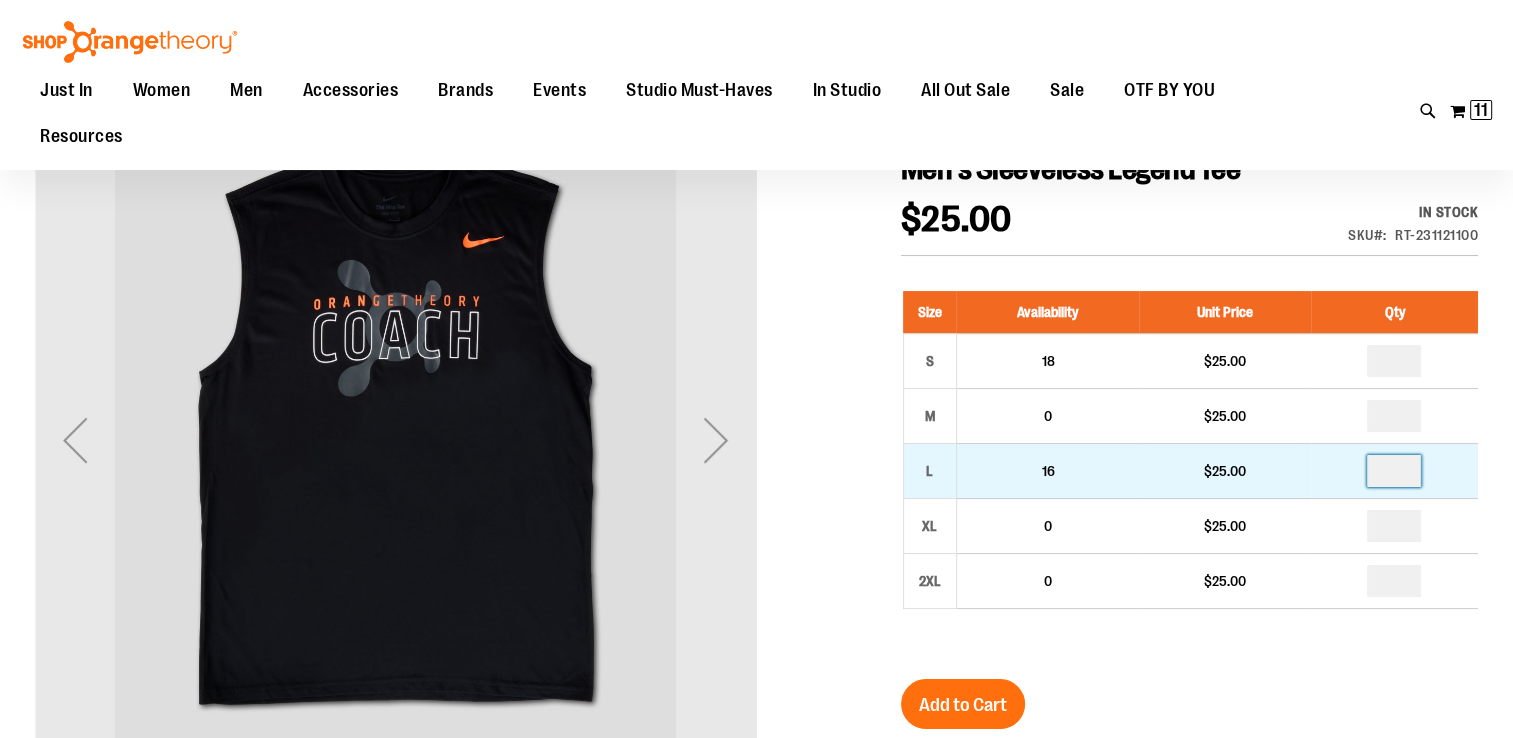 click at bounding box center [1394, 471] 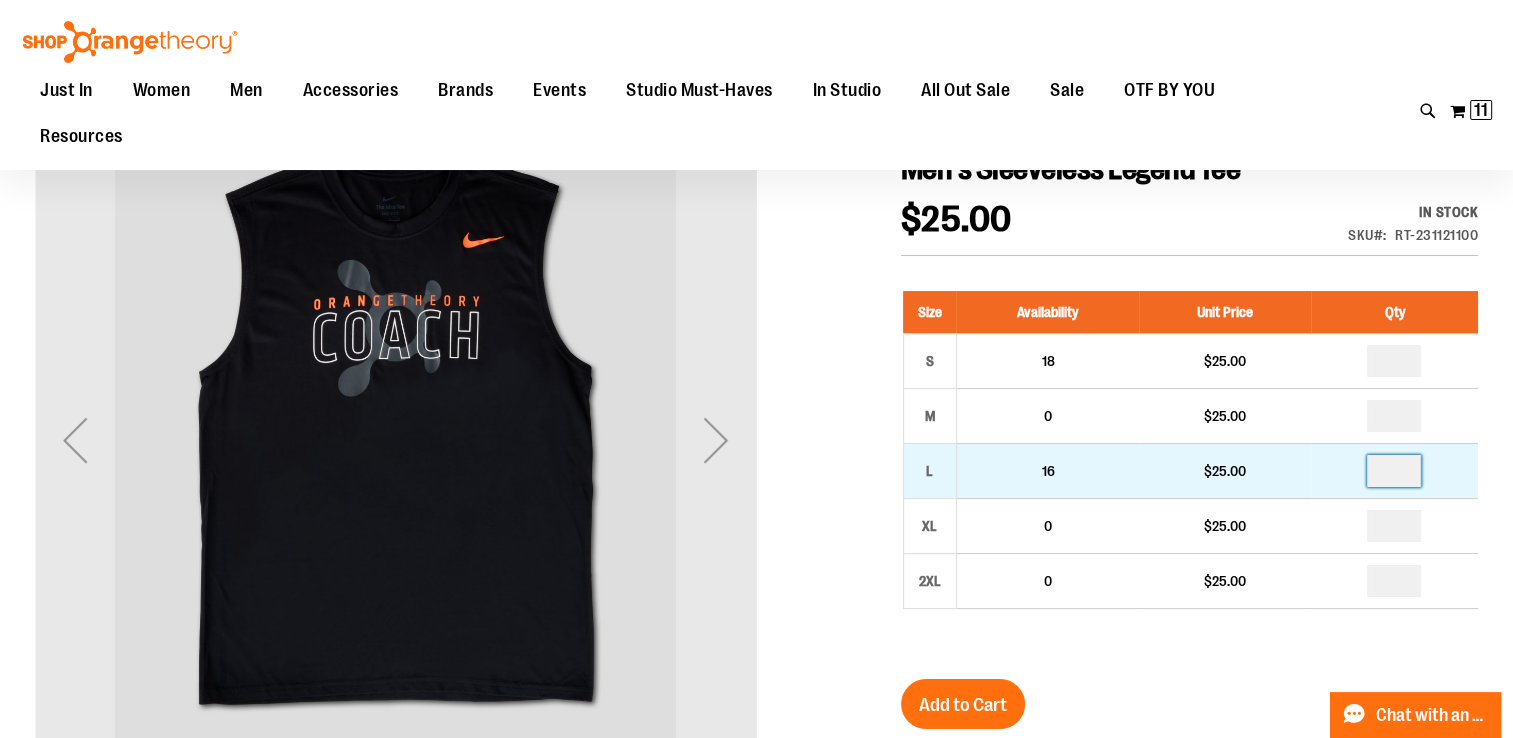 type on "*" 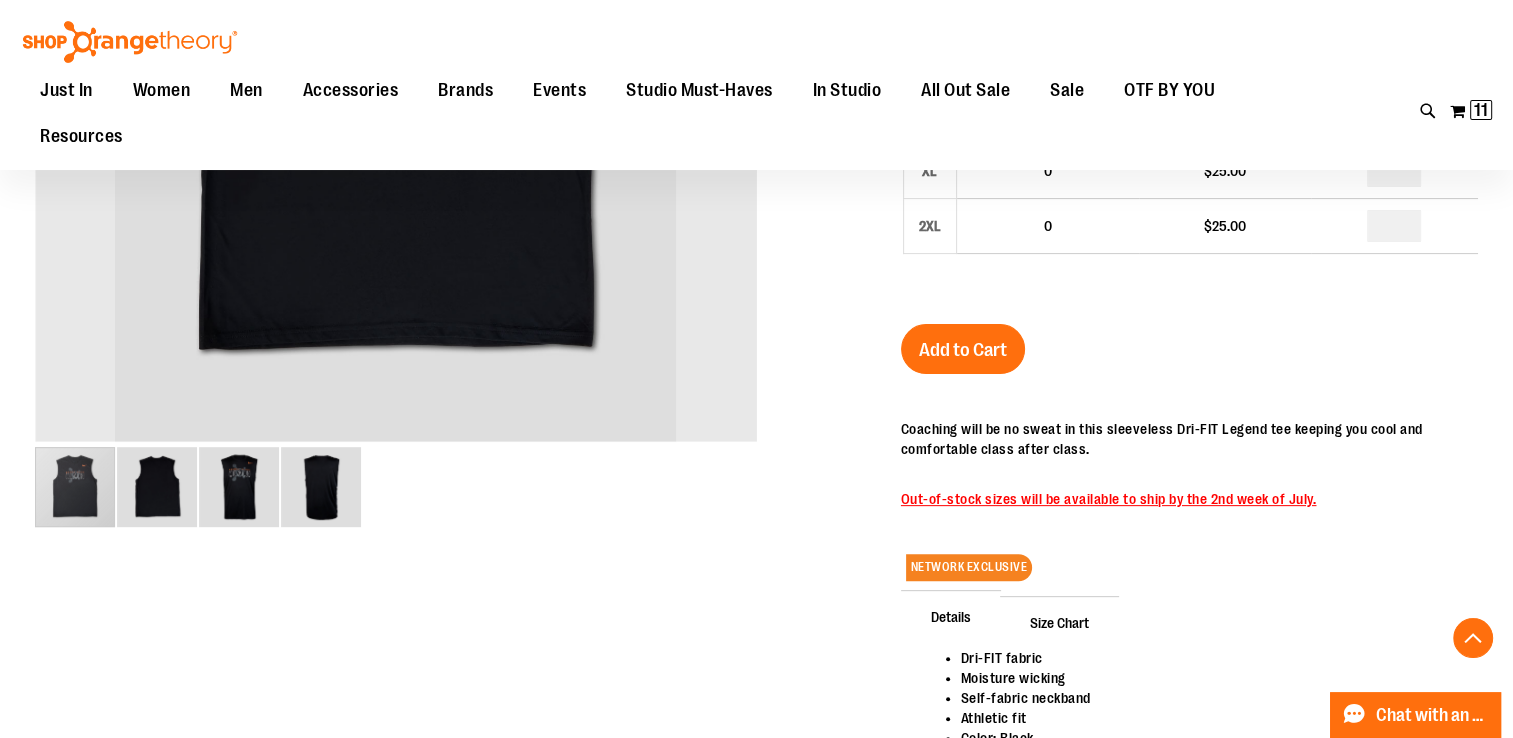 scroll, scrollTop: 600, scrollLeft: 0, axis: vertical 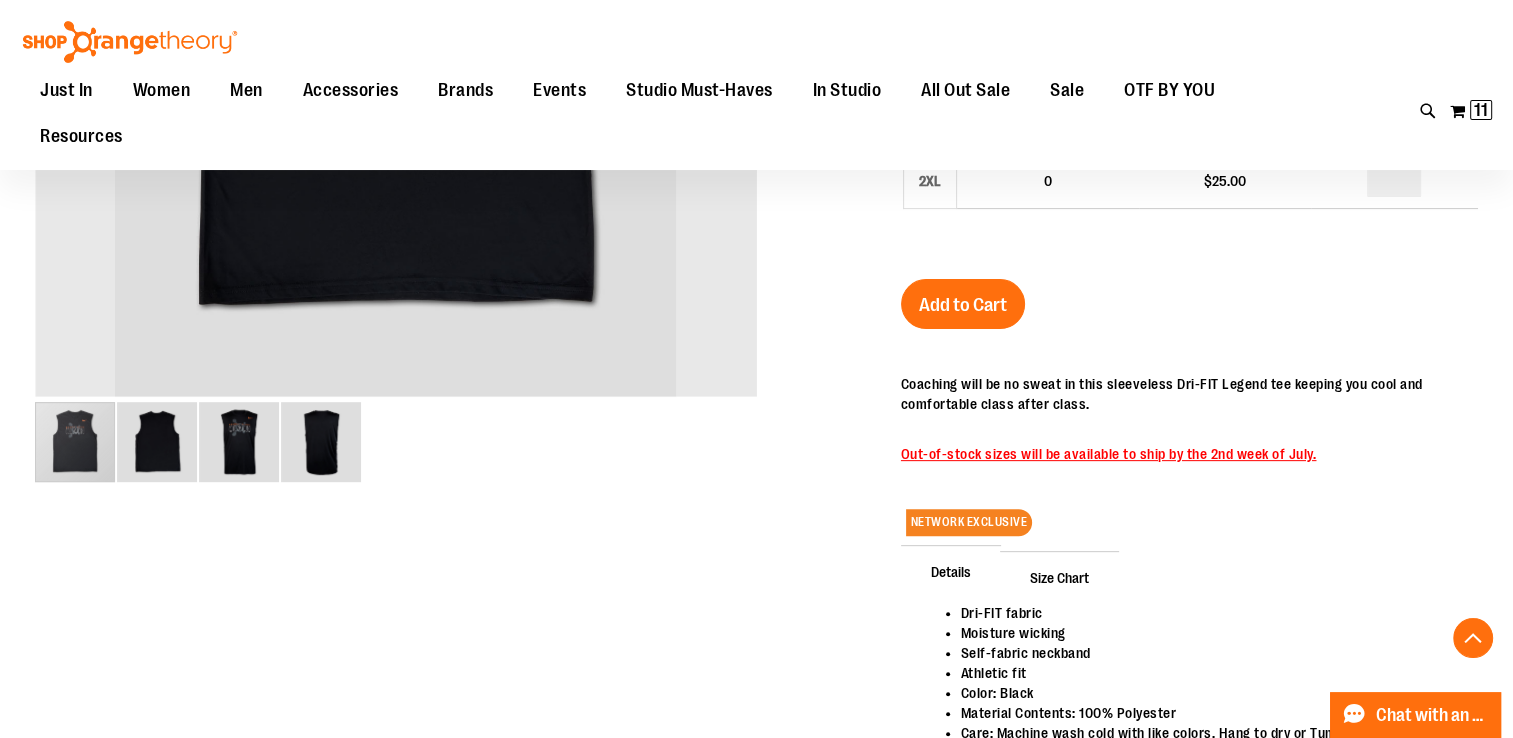 click on "Size Chart" at bounding box center (1059, 577) 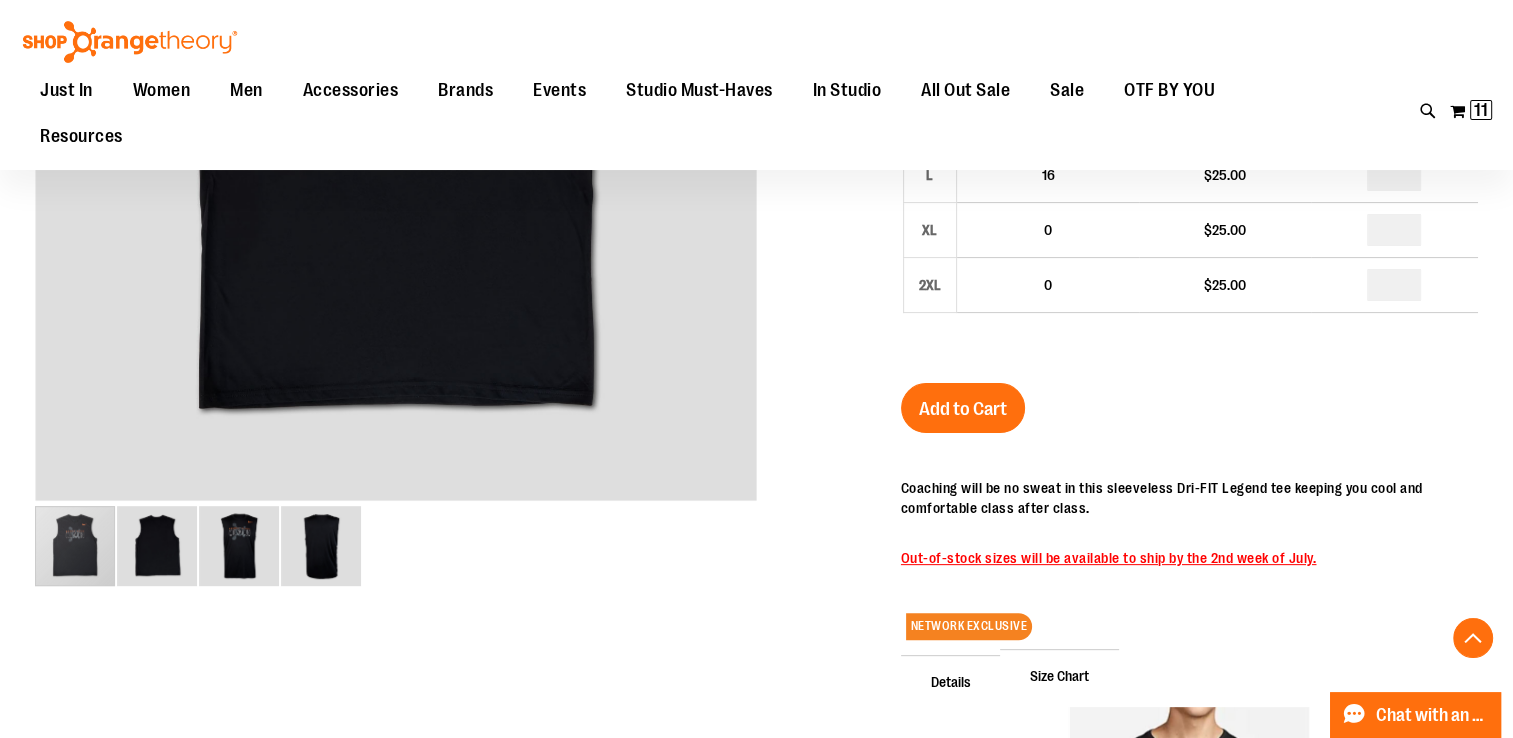 scroll, scrollTop: 500, scrollLeft: 0, axis: vertical 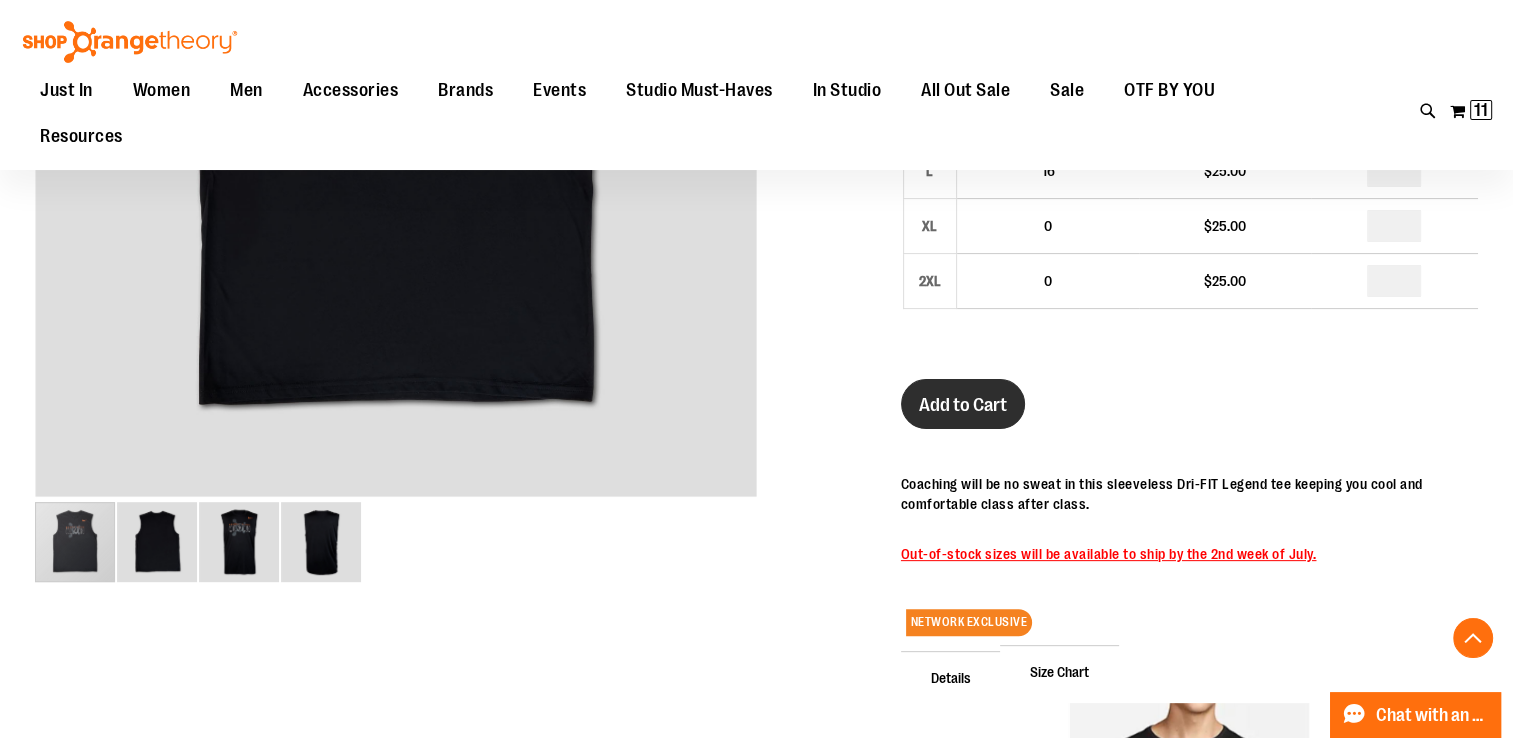 click on "Add to Cart" at bounding box center (963, 405) 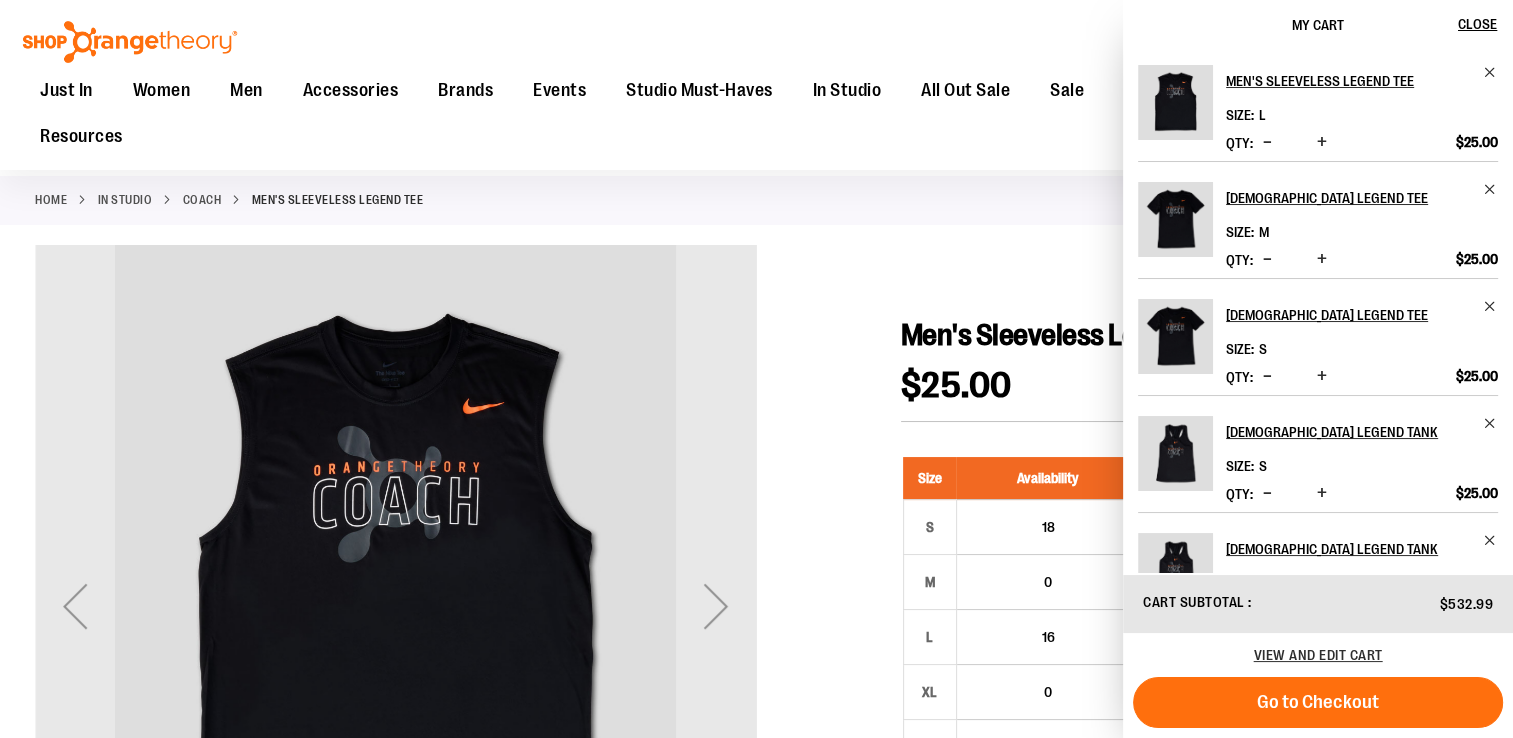 scroll, scrollTop: 0, scrollLeft: 0, axis: both 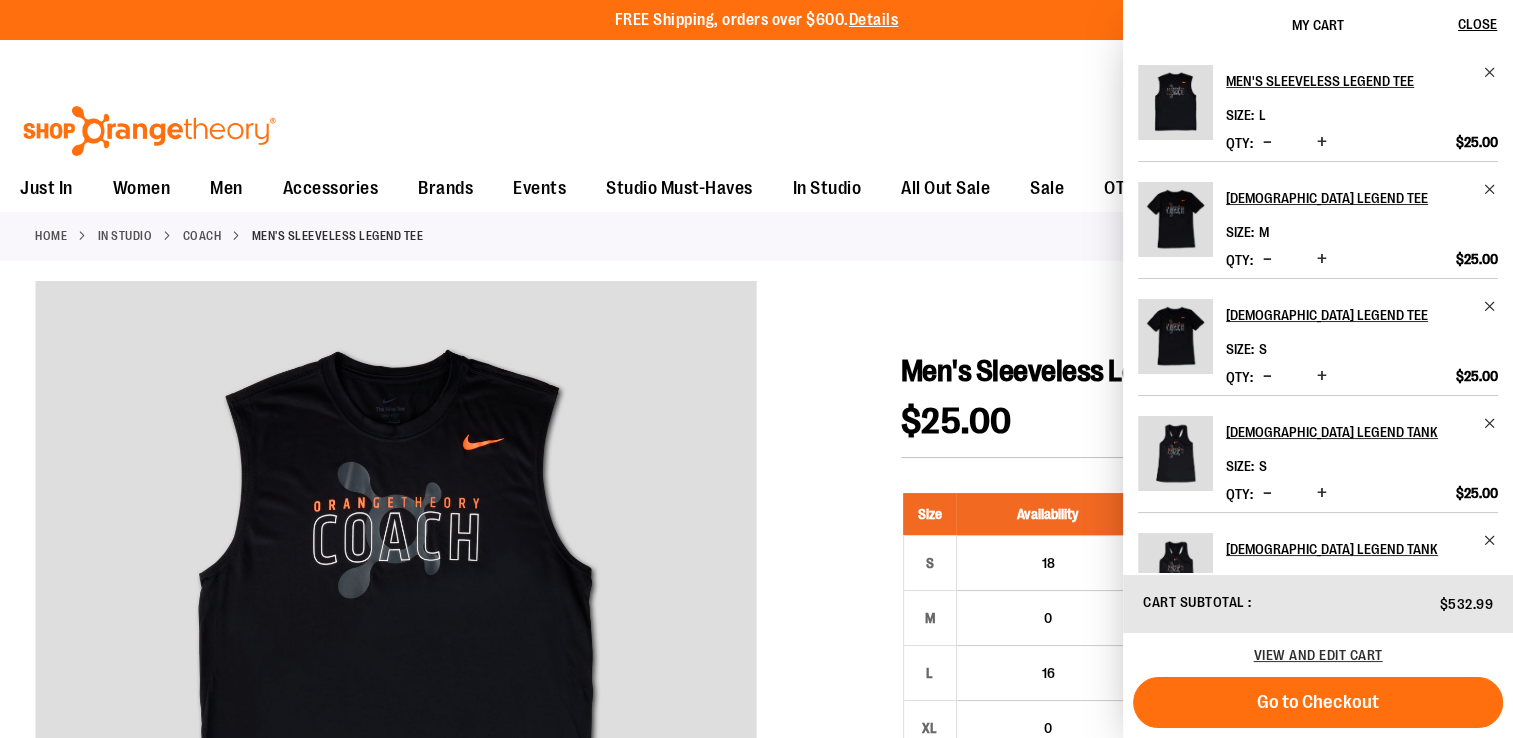 click on "Coach" at bounding box center (202, 236) 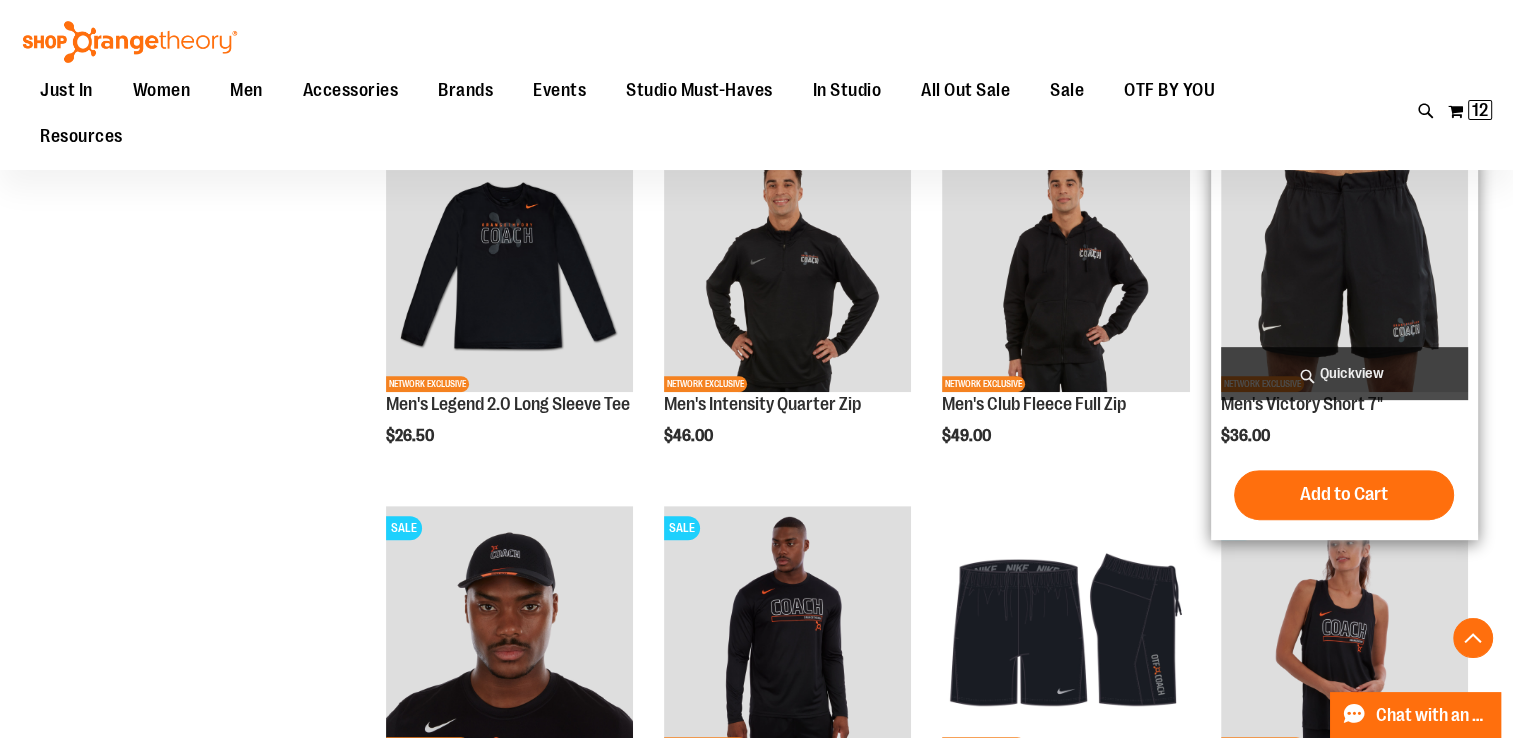scroll, scrollTop: 800, scrollLeft: 0, axis: vertical 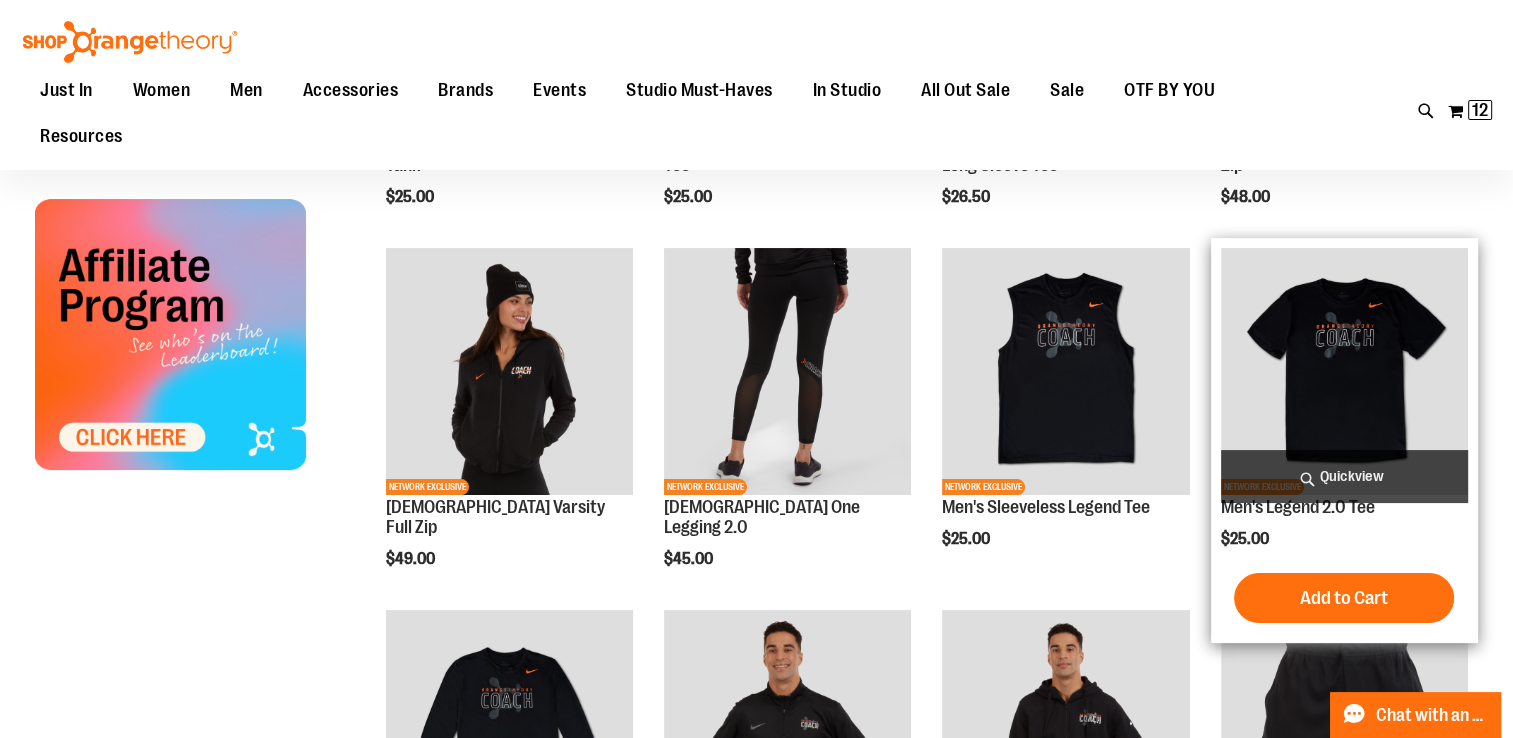 type on "**********" 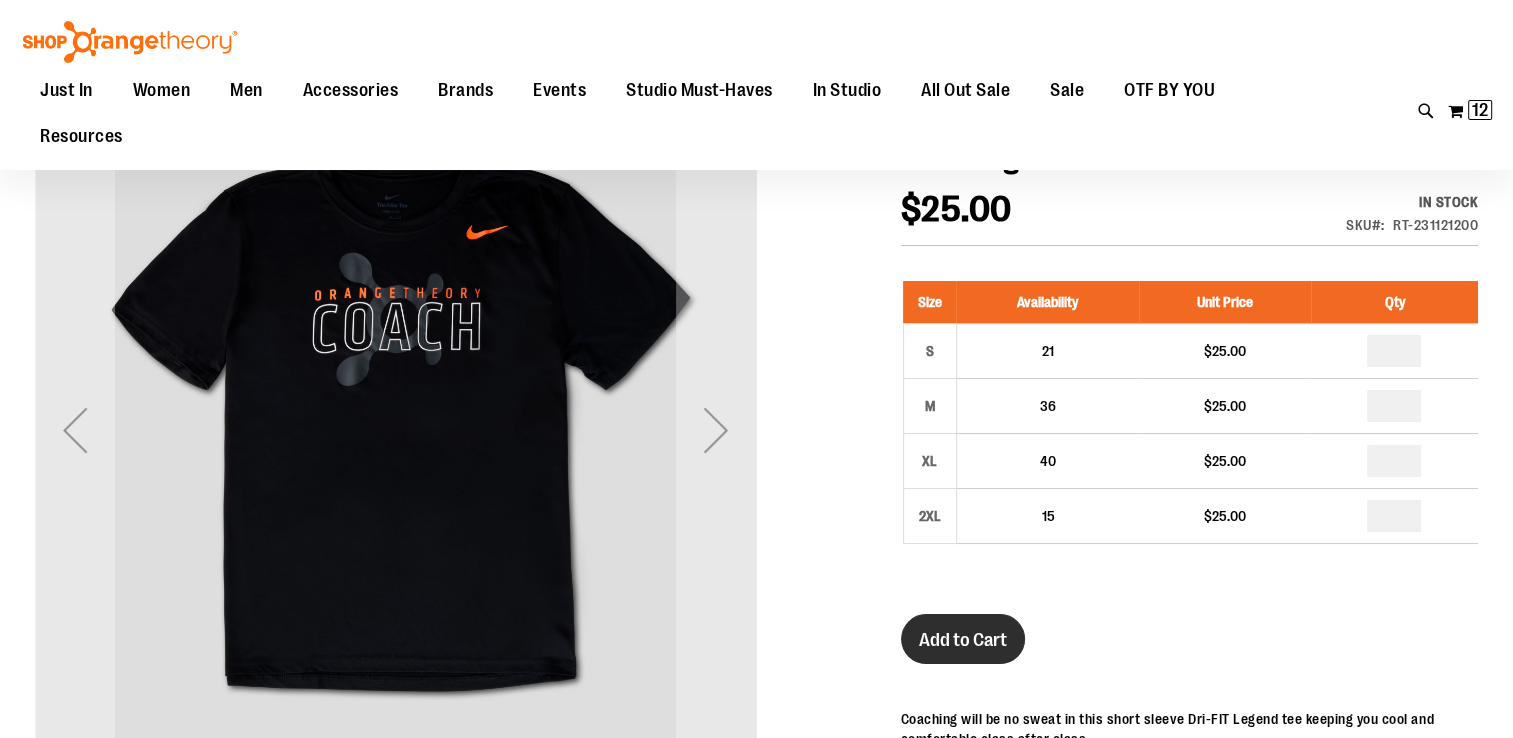 scroll, scrollTop: 100, scrollLeft: 0, axis: vertical 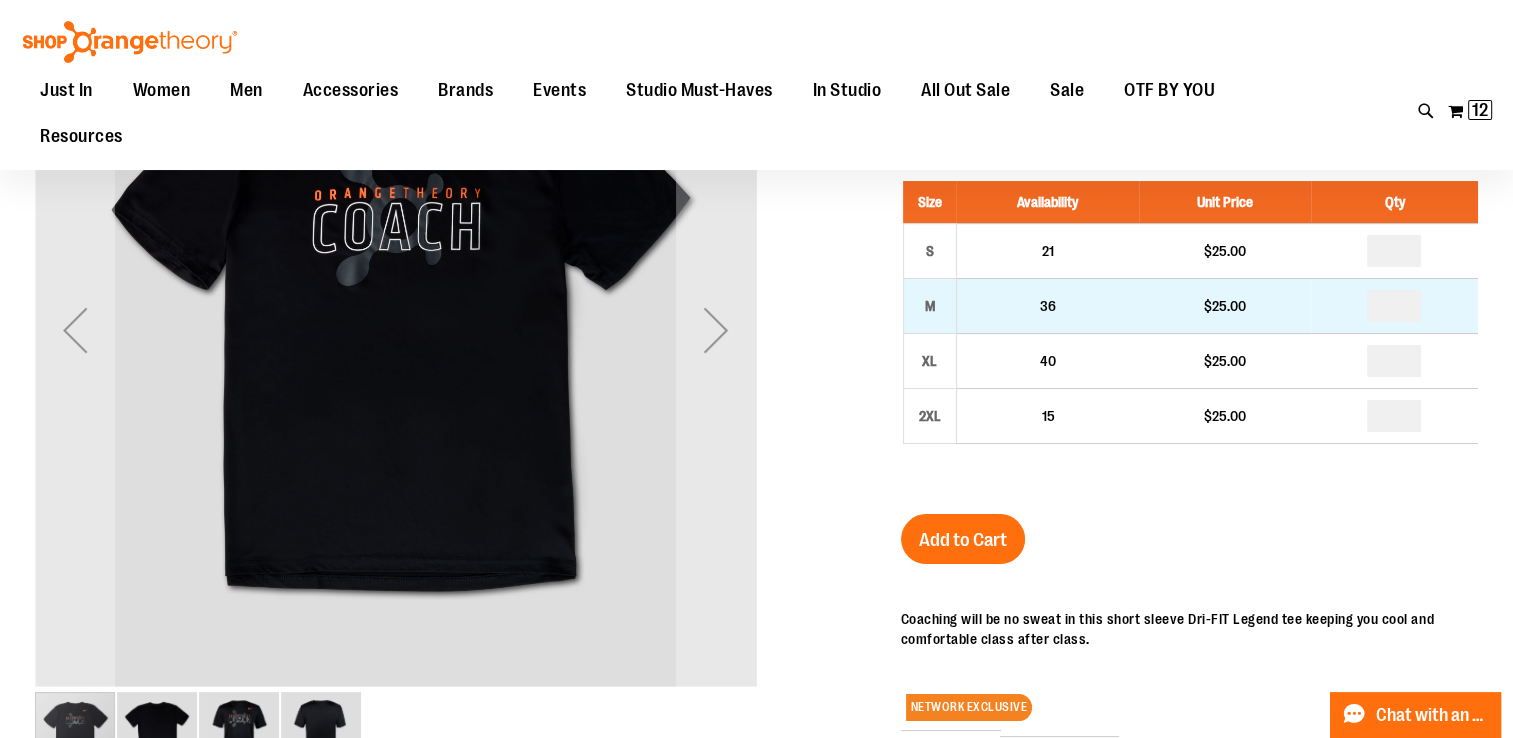 type on "**********" 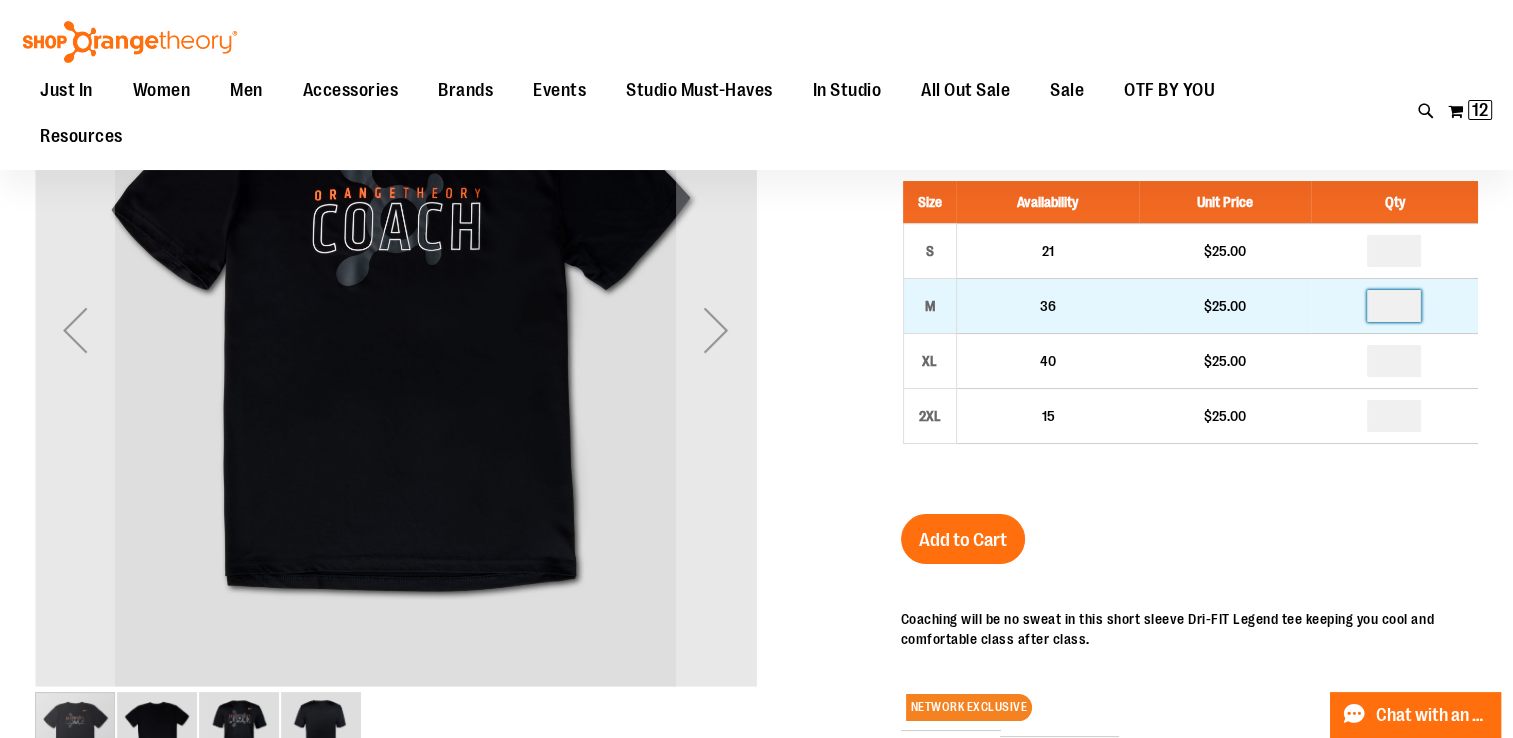 click at bounding box center (1394, 306) 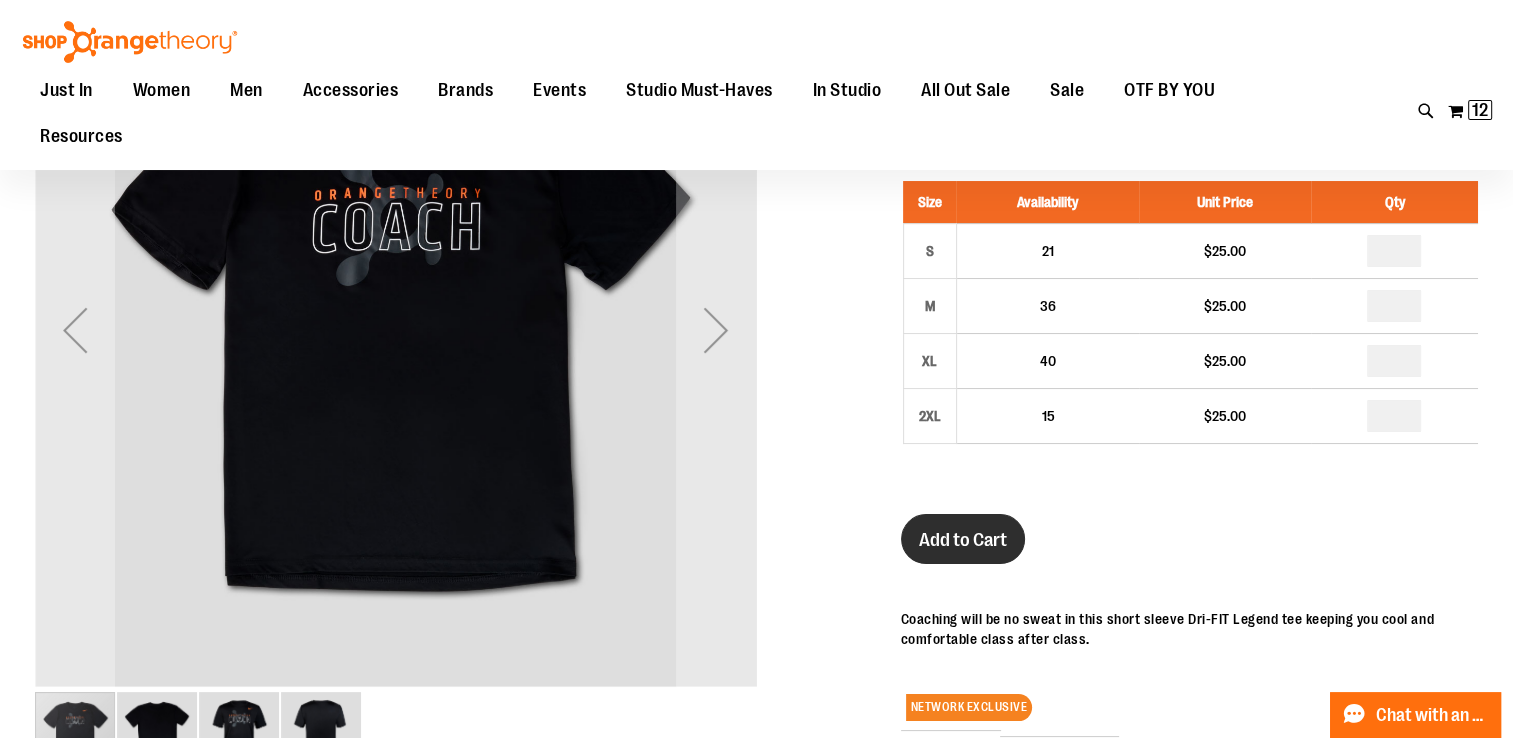 click on "Add to Cart" at bounding box center [963, 540] 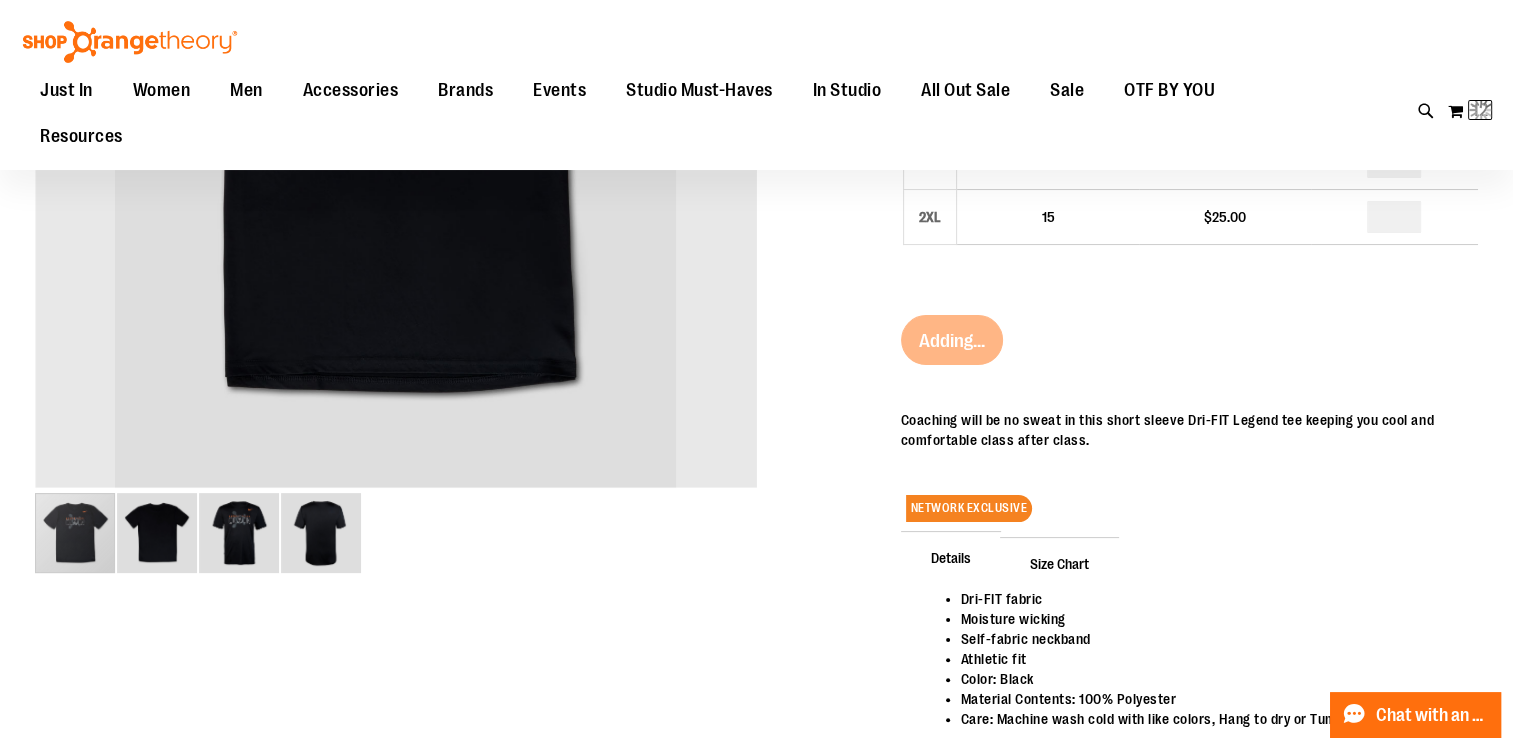 scroll, scrollTop: 300, scrollLeft: 0, axis: vertical 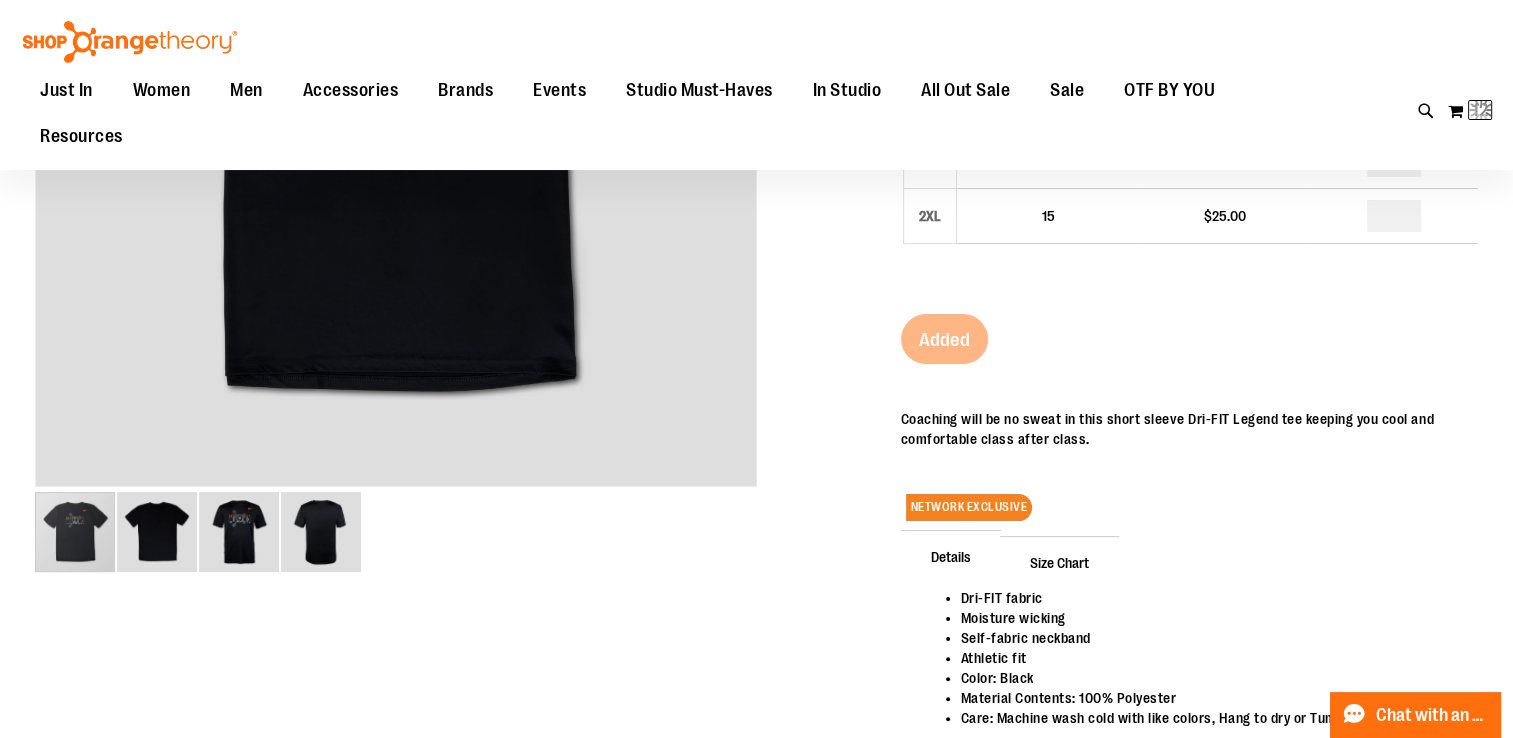 click on "Size Chart" at bounding box center [1059, 562] 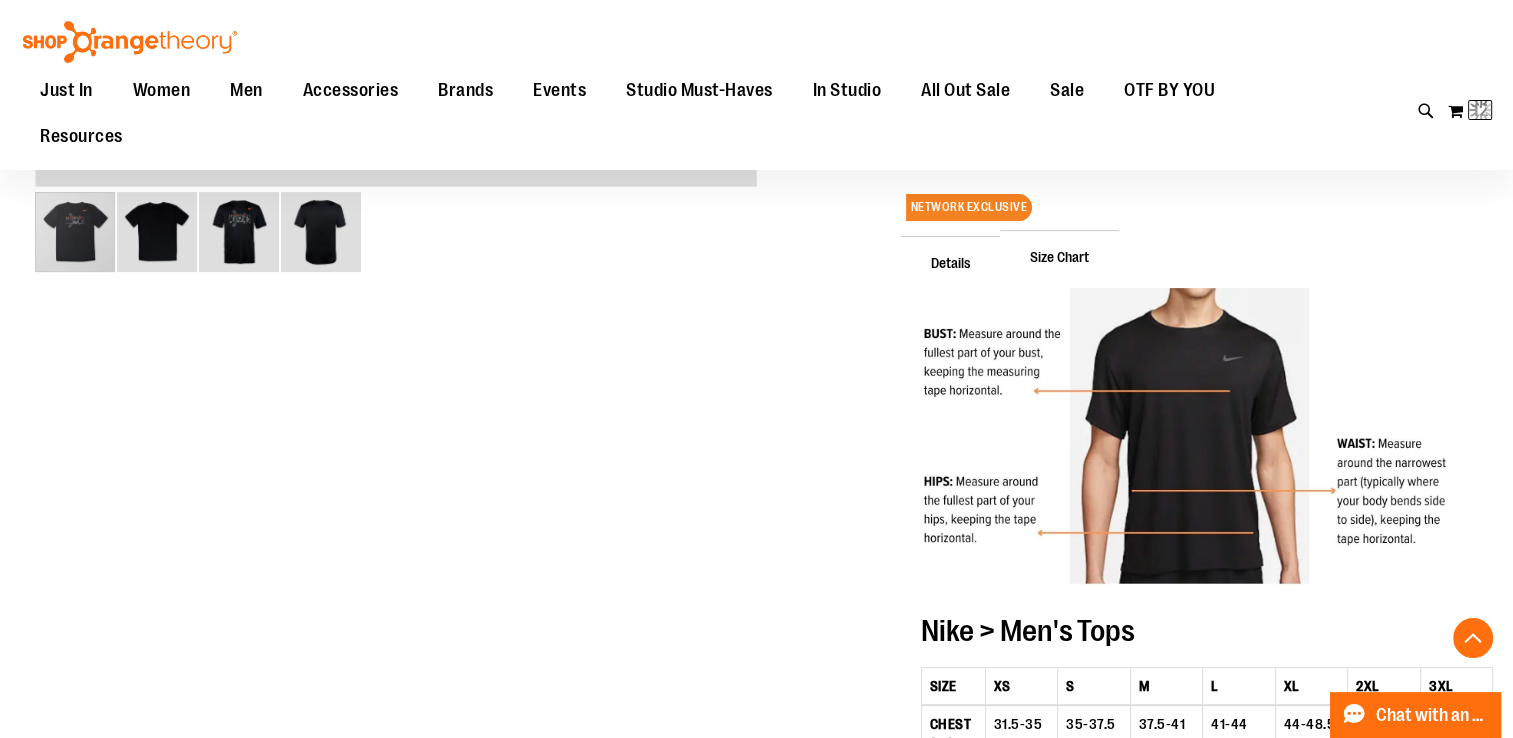 scroll, scrollTop: 800, scrollLeft: 0, axis: vertical 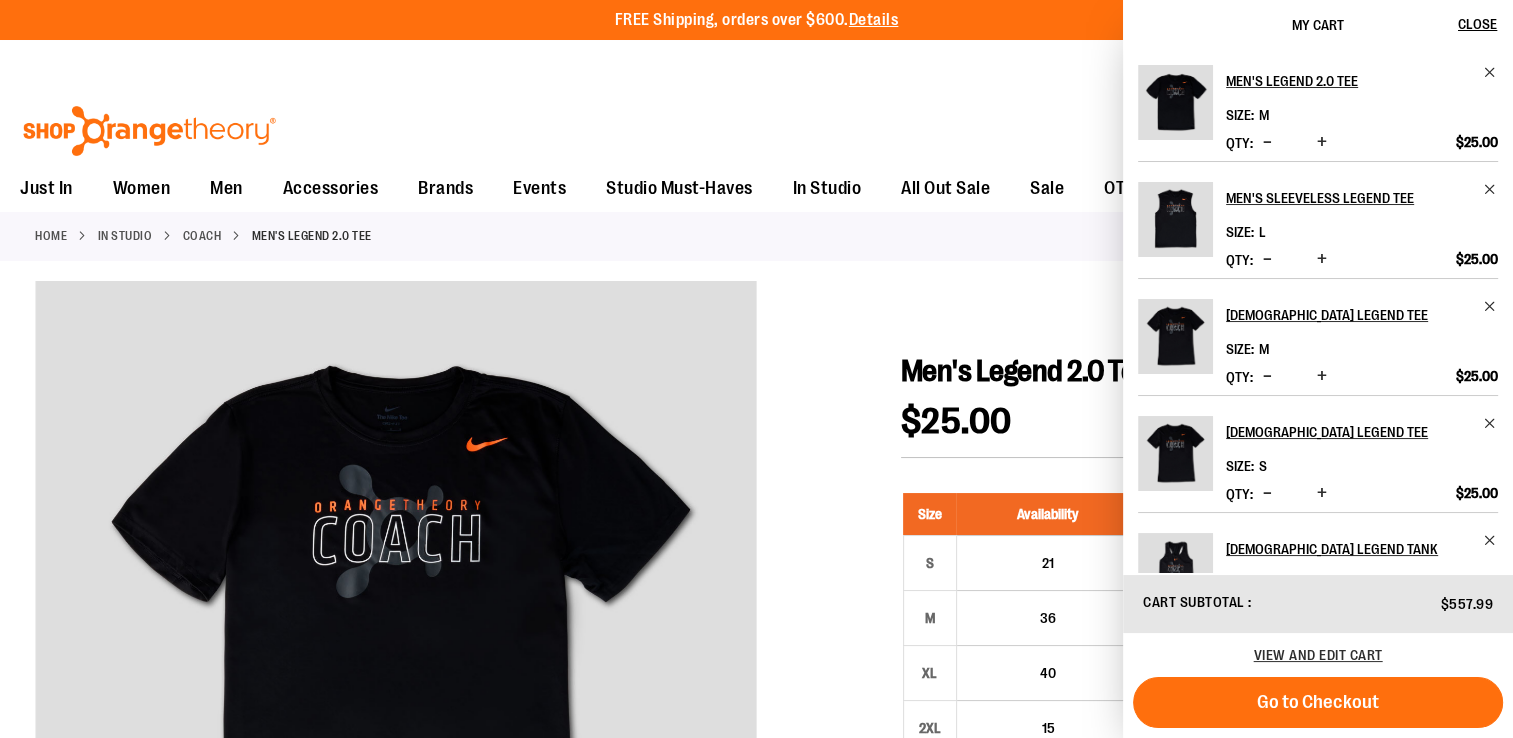 click on "Coach" at bounding box center [202, 236] 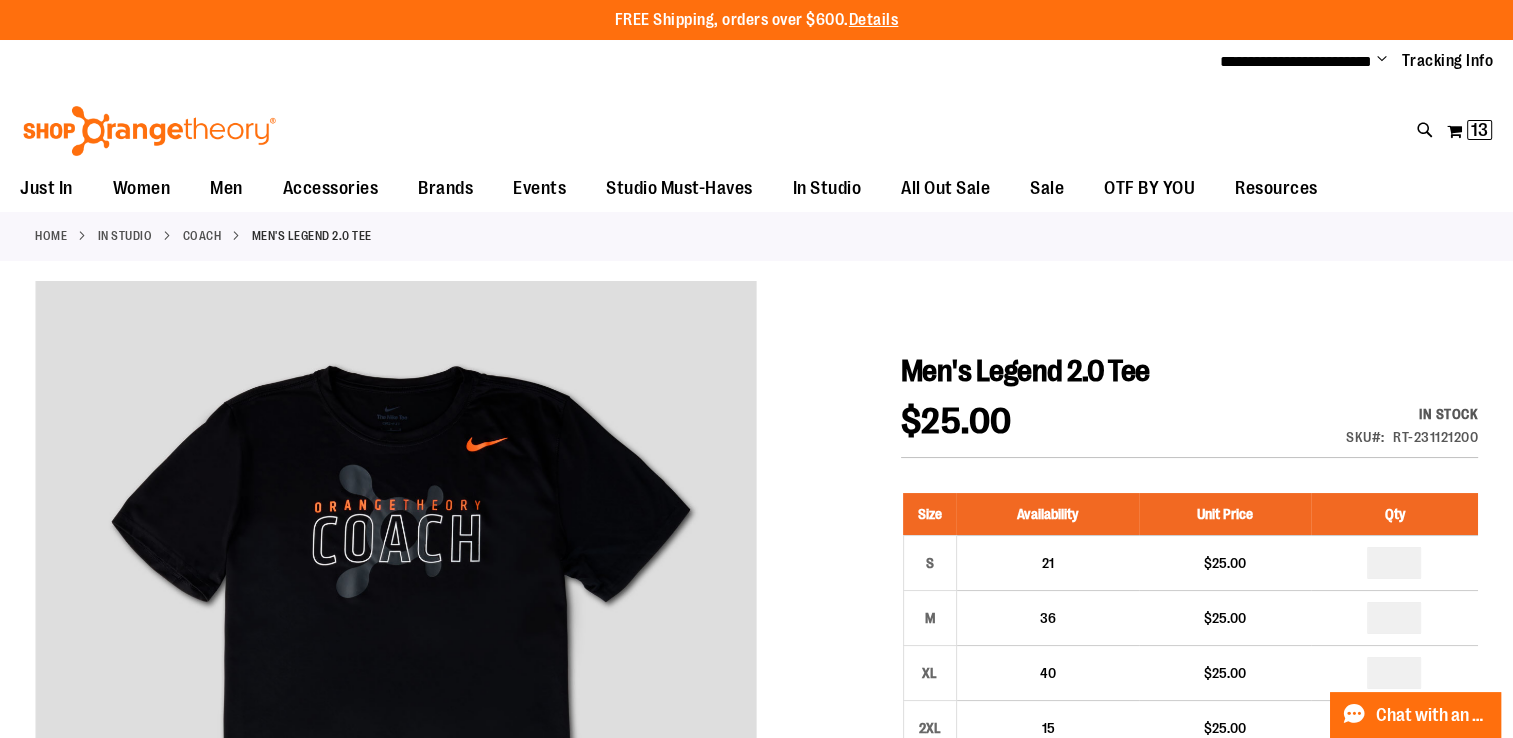 click on "Coach" at bounding box center [202, 236] 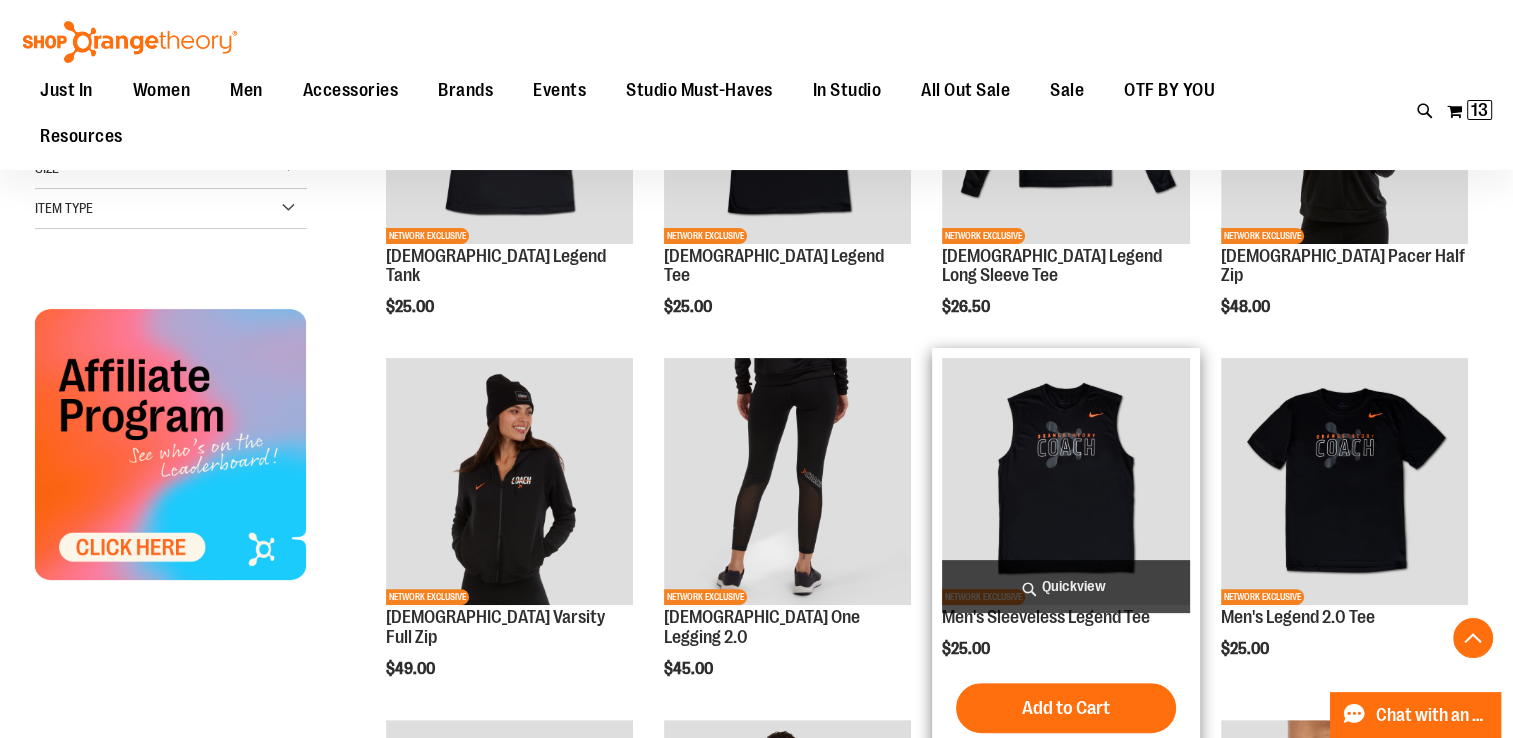 scroll, scrollTop: 500, scrollLeft: 0, axis: vertical 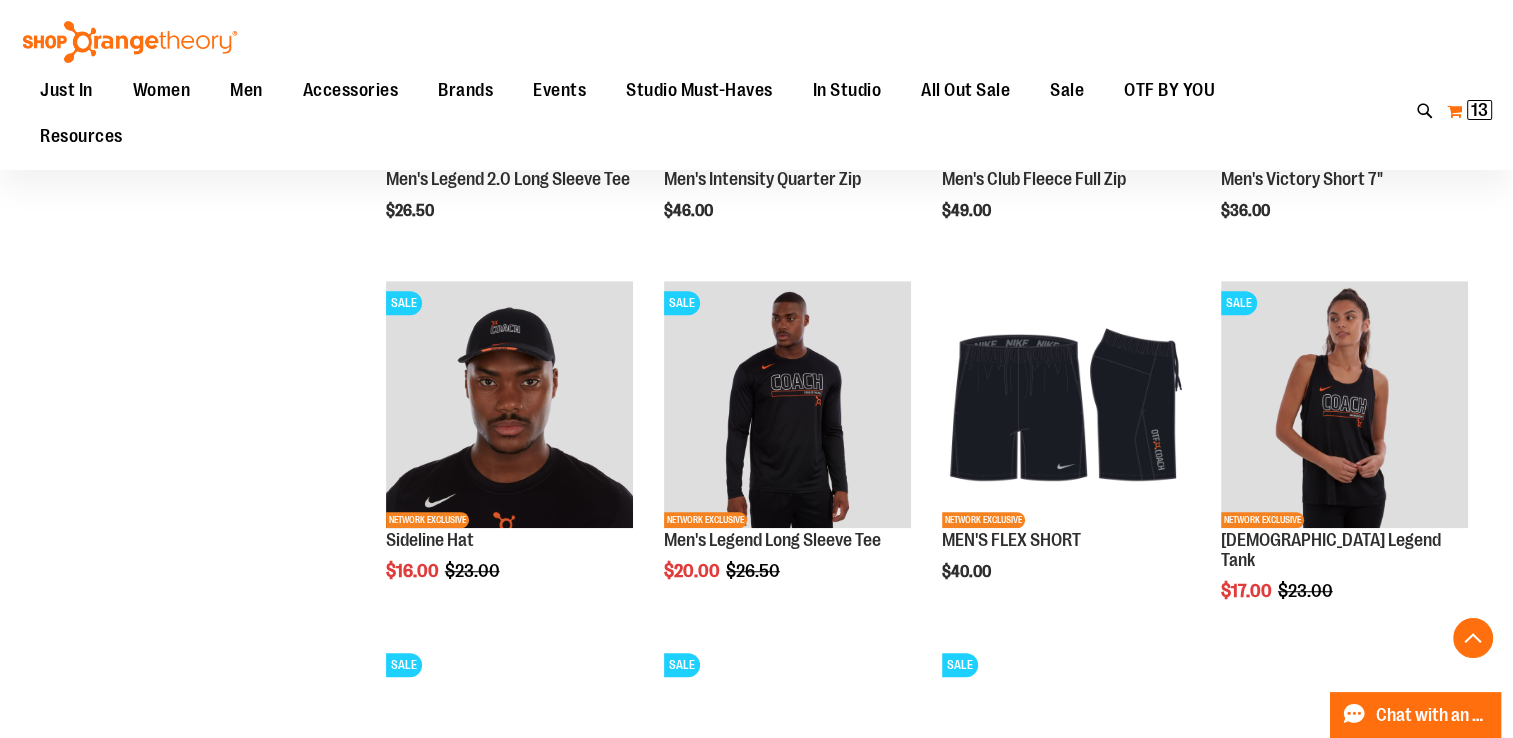 type on "**********" 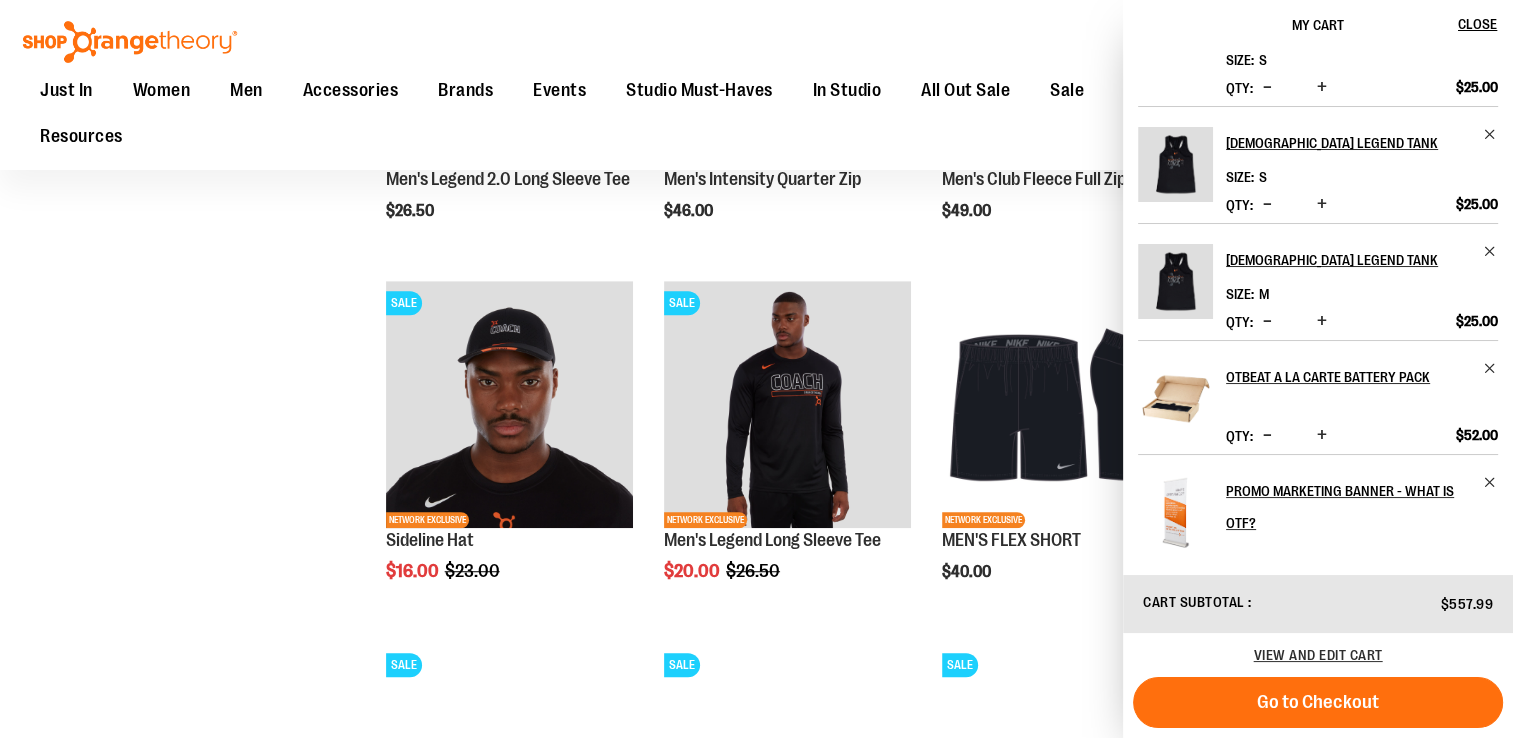 scroll, scrollTop: 447, scrollLeft: 0, axis: vertical 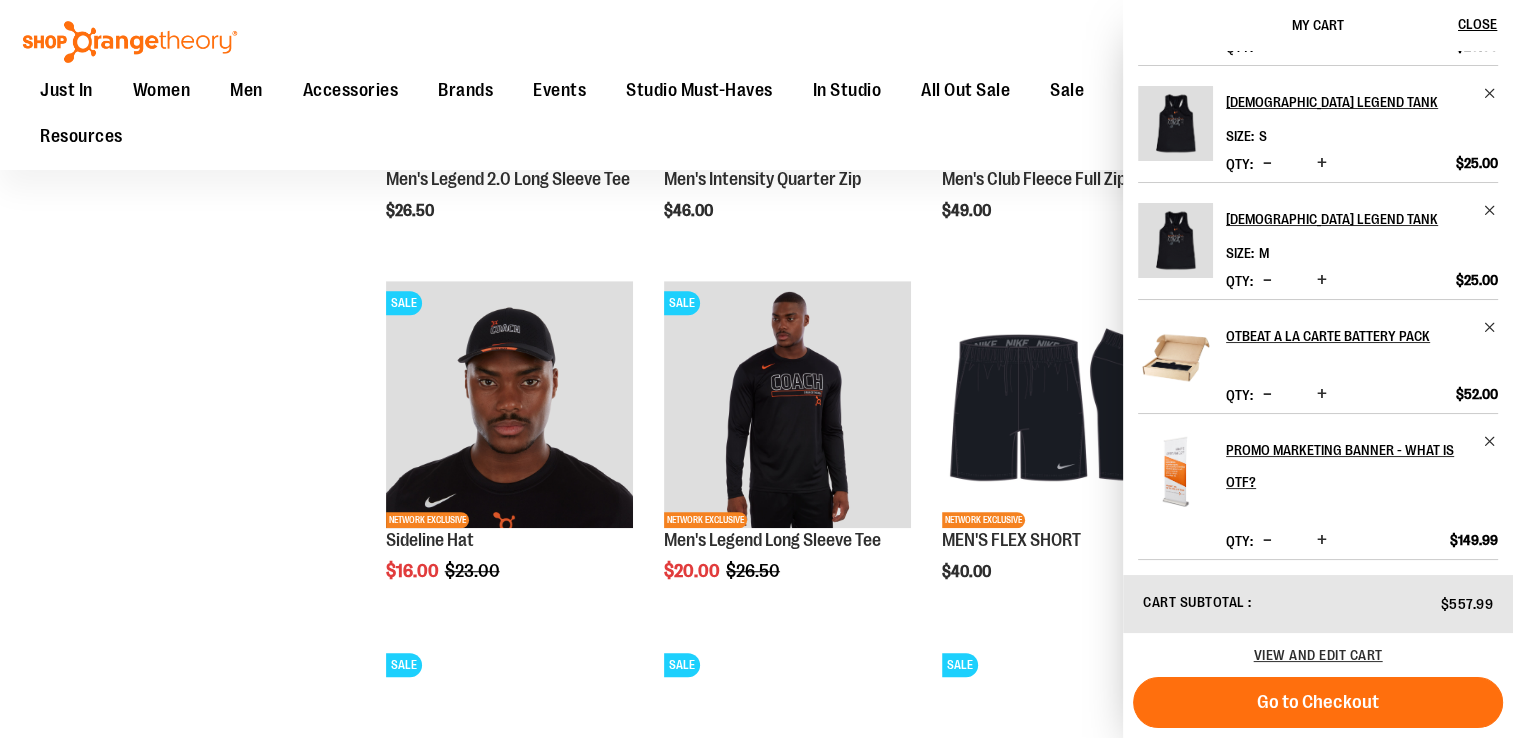 click on "**********" at bounding box center [756, 109] 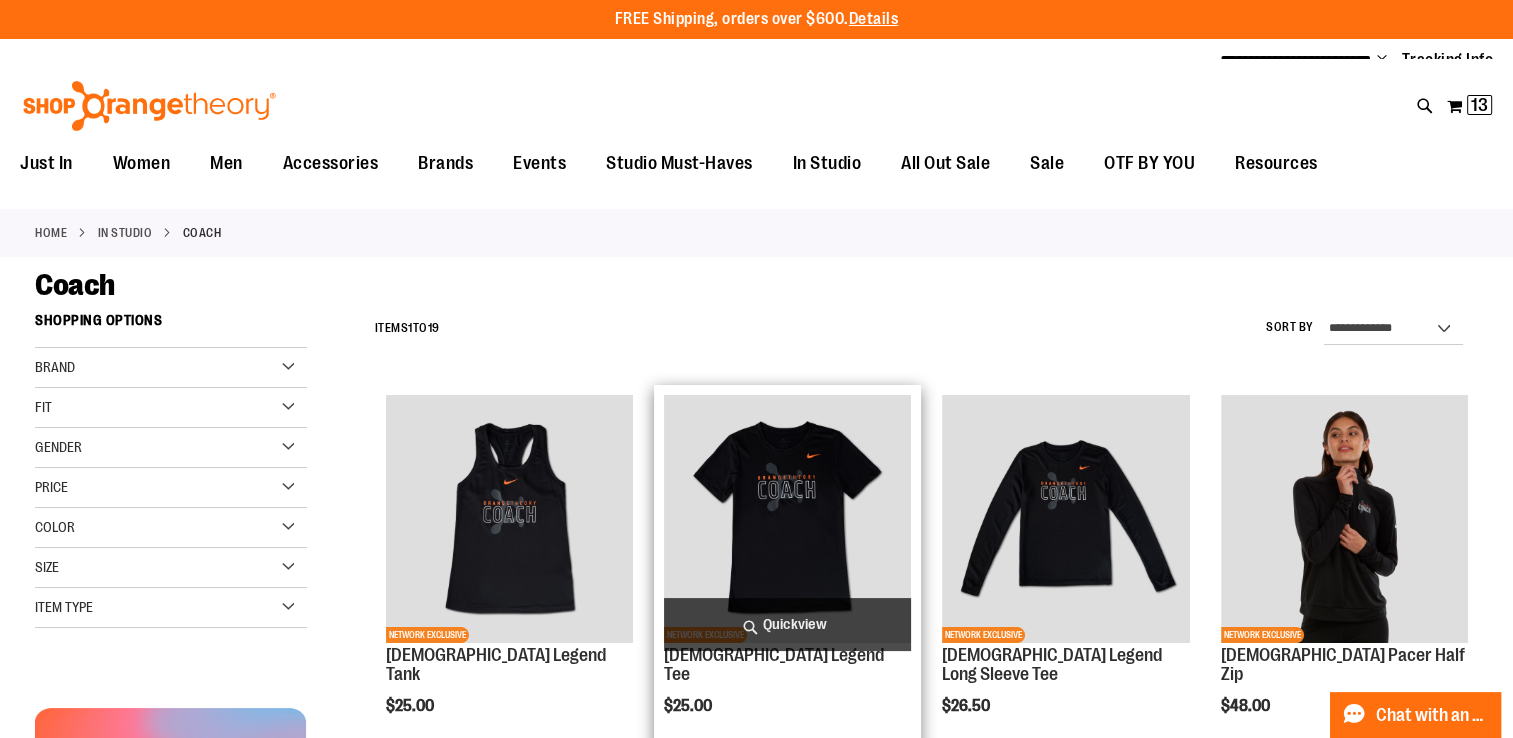 scroll, scrollTop: 0, scrollLeft: 0, axis: both 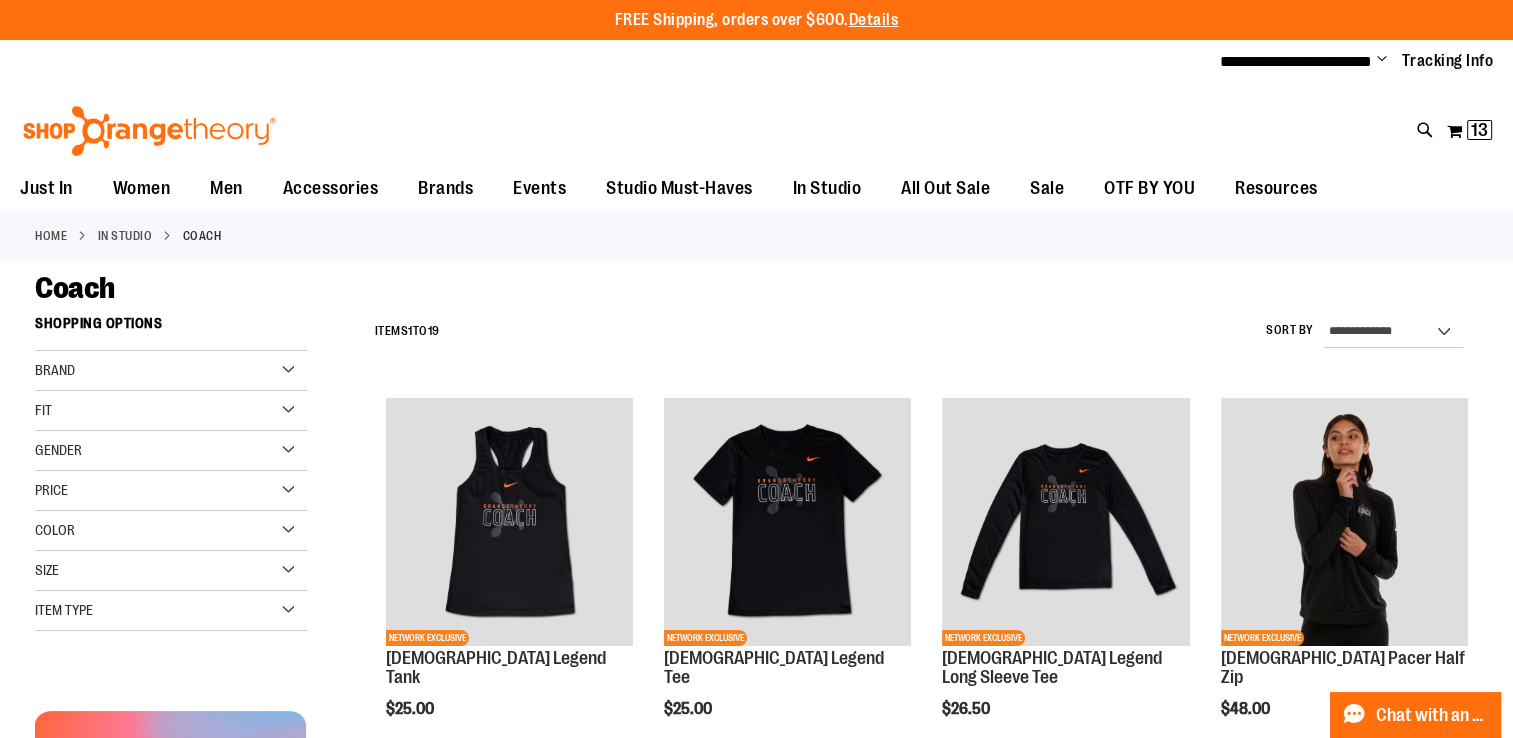 click on "In Studio" at bounding box center (125, 236) 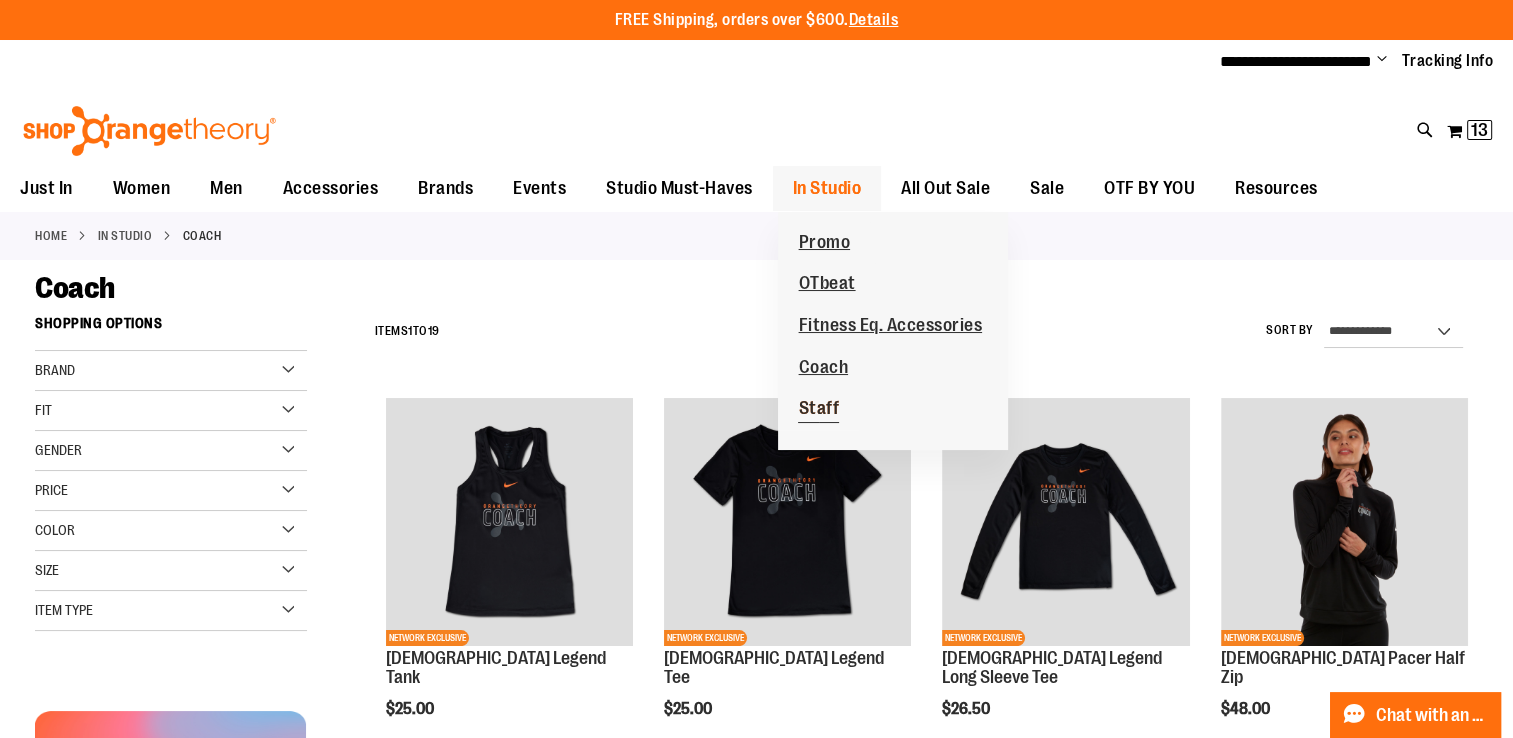 click on "Staff" at bounding box center [818, 410] 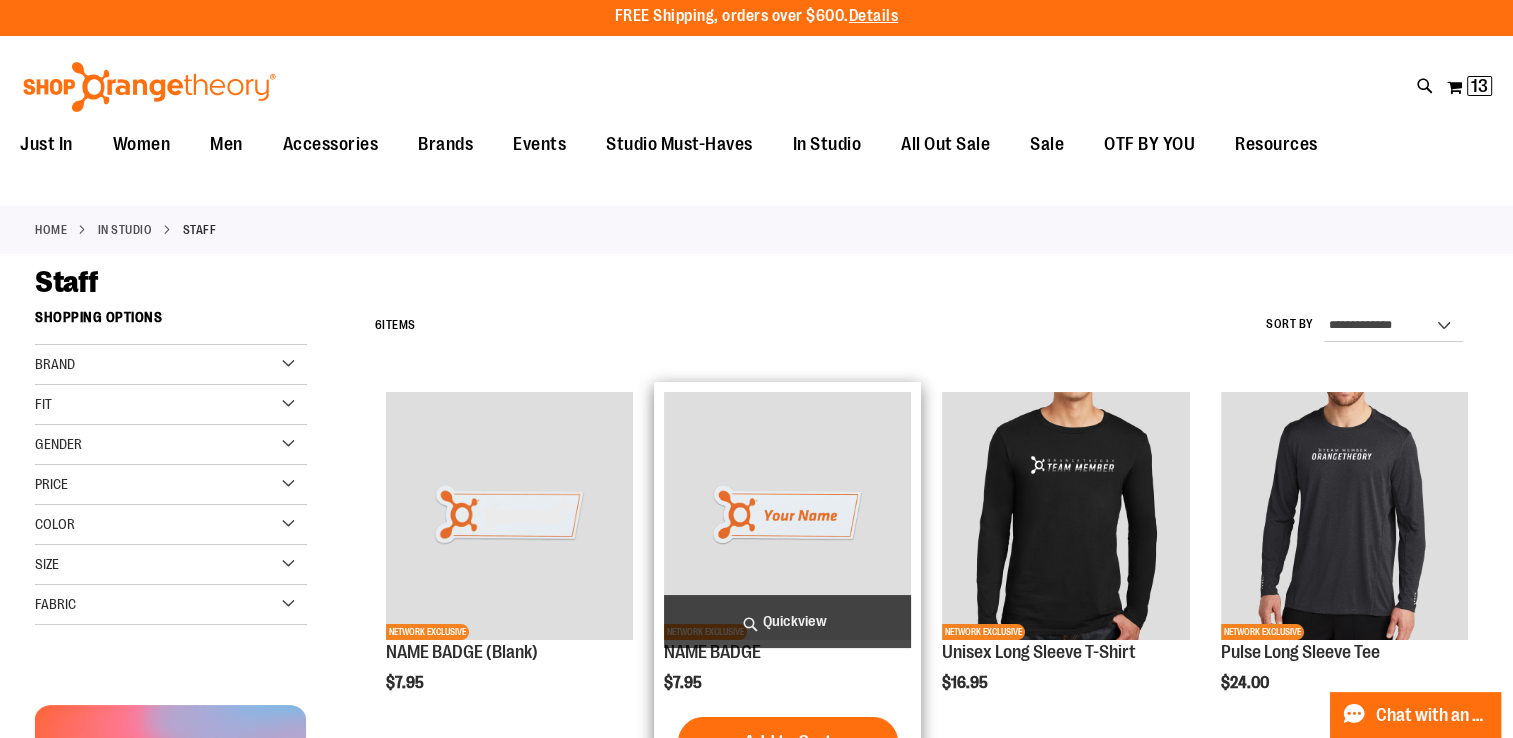 scroll, scrollTop: 0, scrollLeft: 0, axis: both 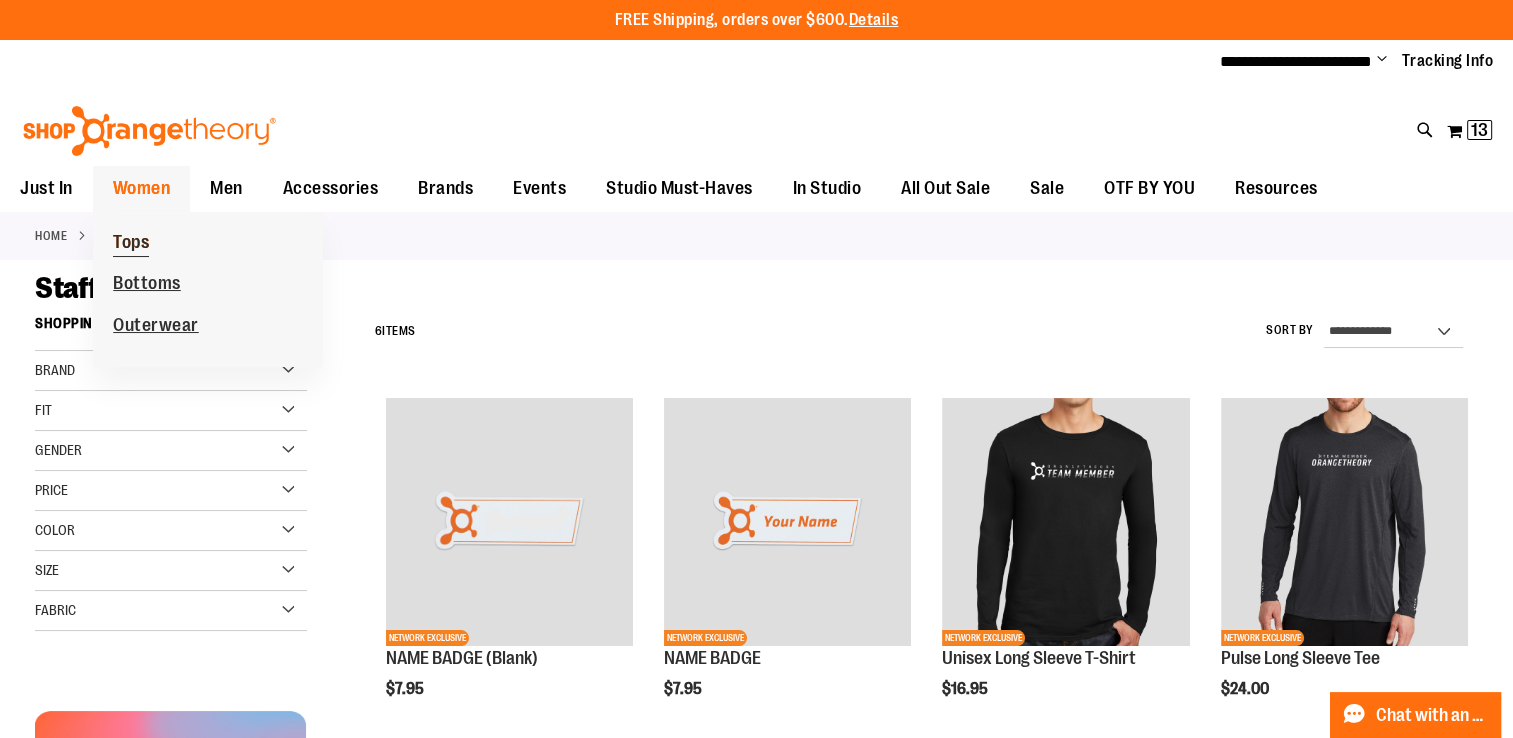 type on "**********" 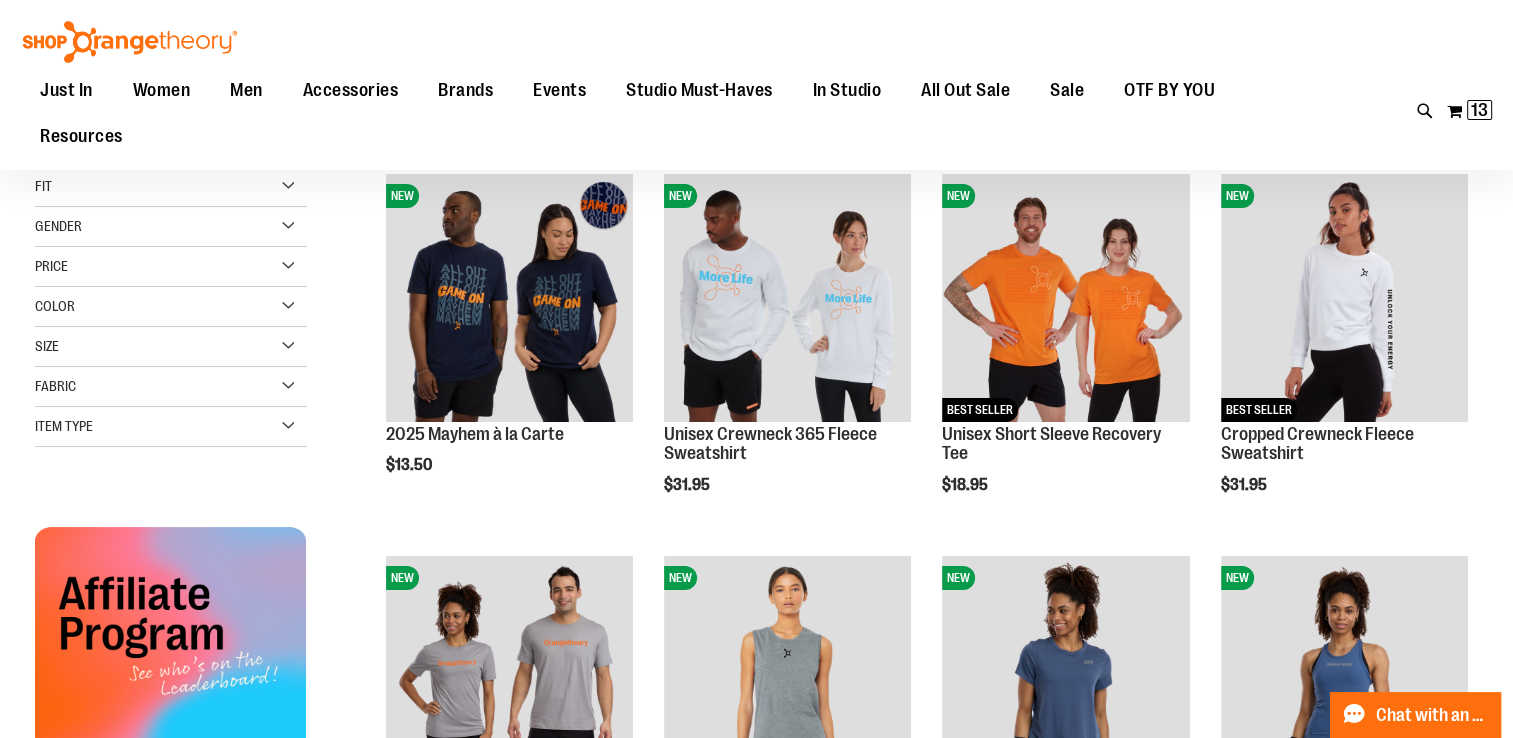 scroll, scrollTop: 200, scrollLeft: 0, axis: vertical 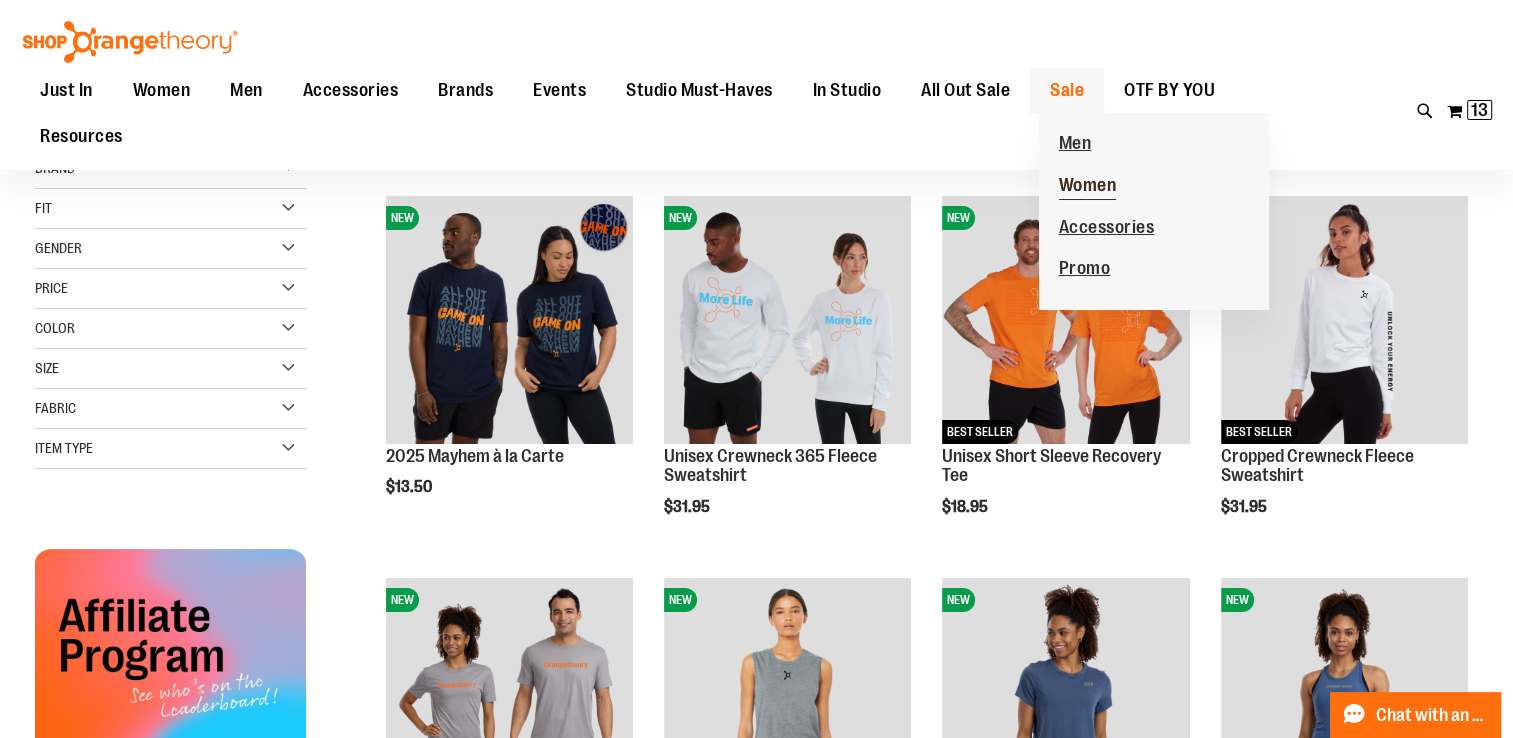type on "**********" 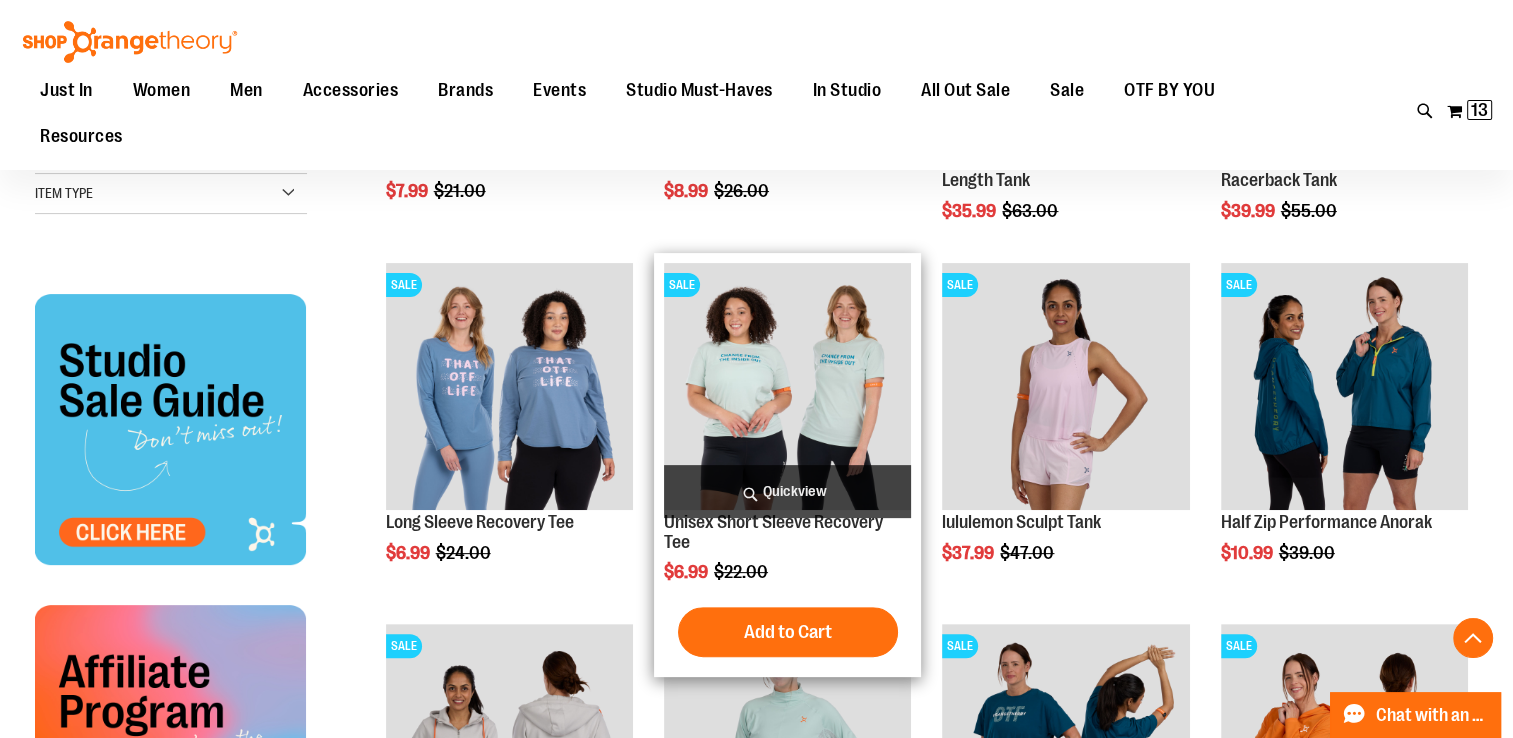 scroll, scrollTop: 500, scrollLeft: 0, axis: vertical 